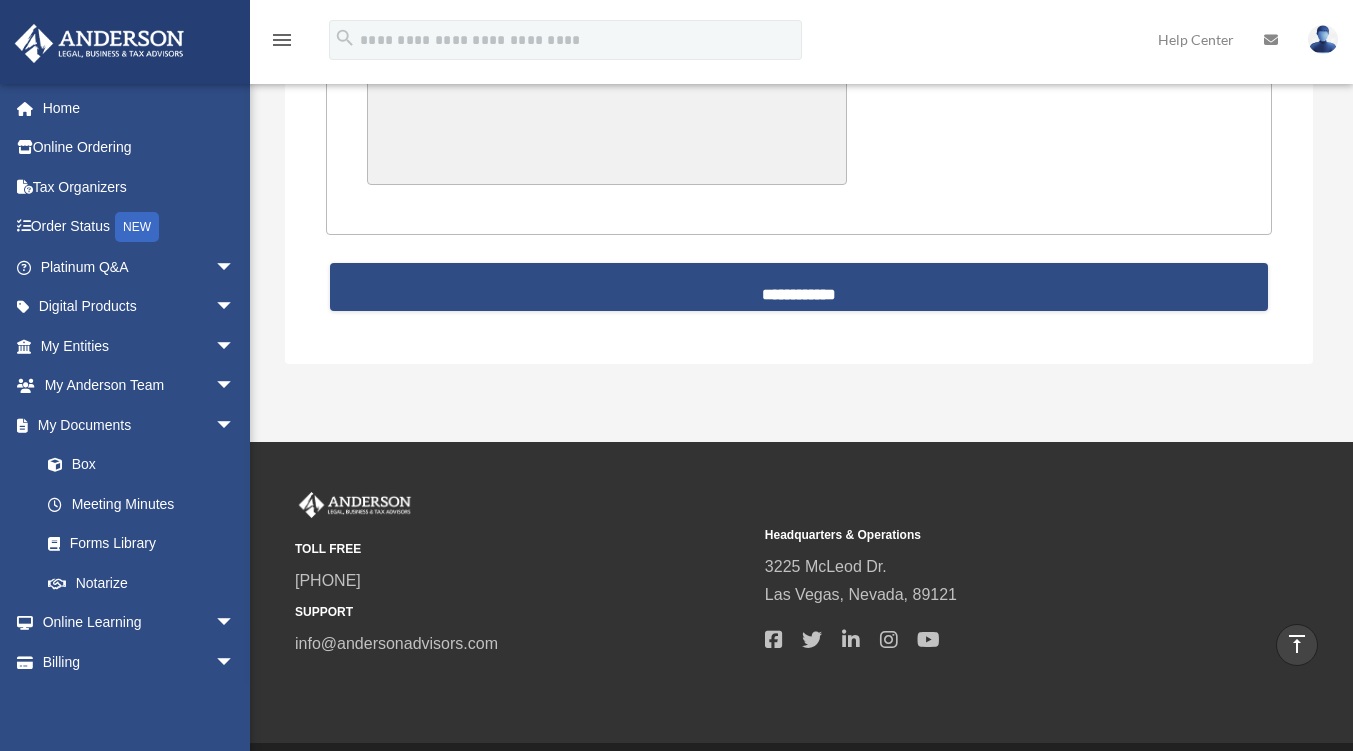 scroll, scrollTop: 5321, scrollLeft: 0, axis: vertical 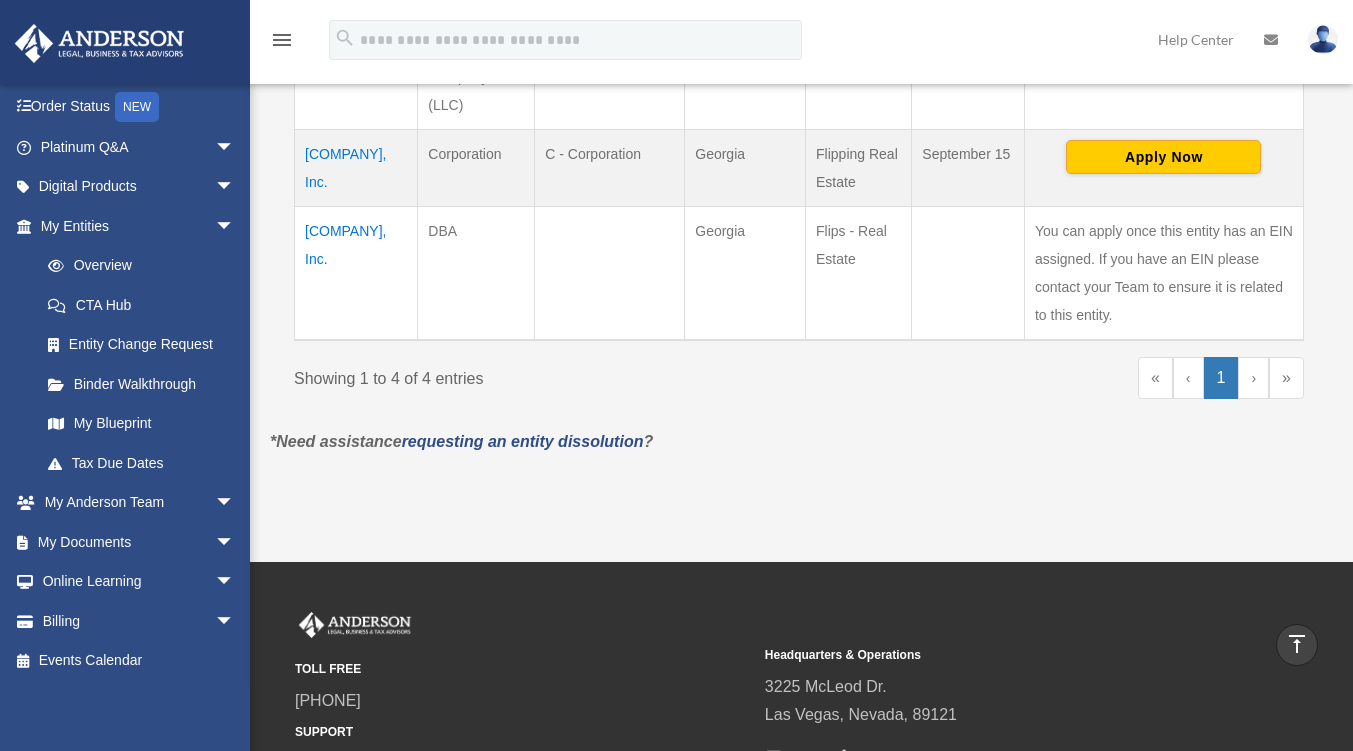 click on "arrow_drop_down" at bounding box center [235, 621] 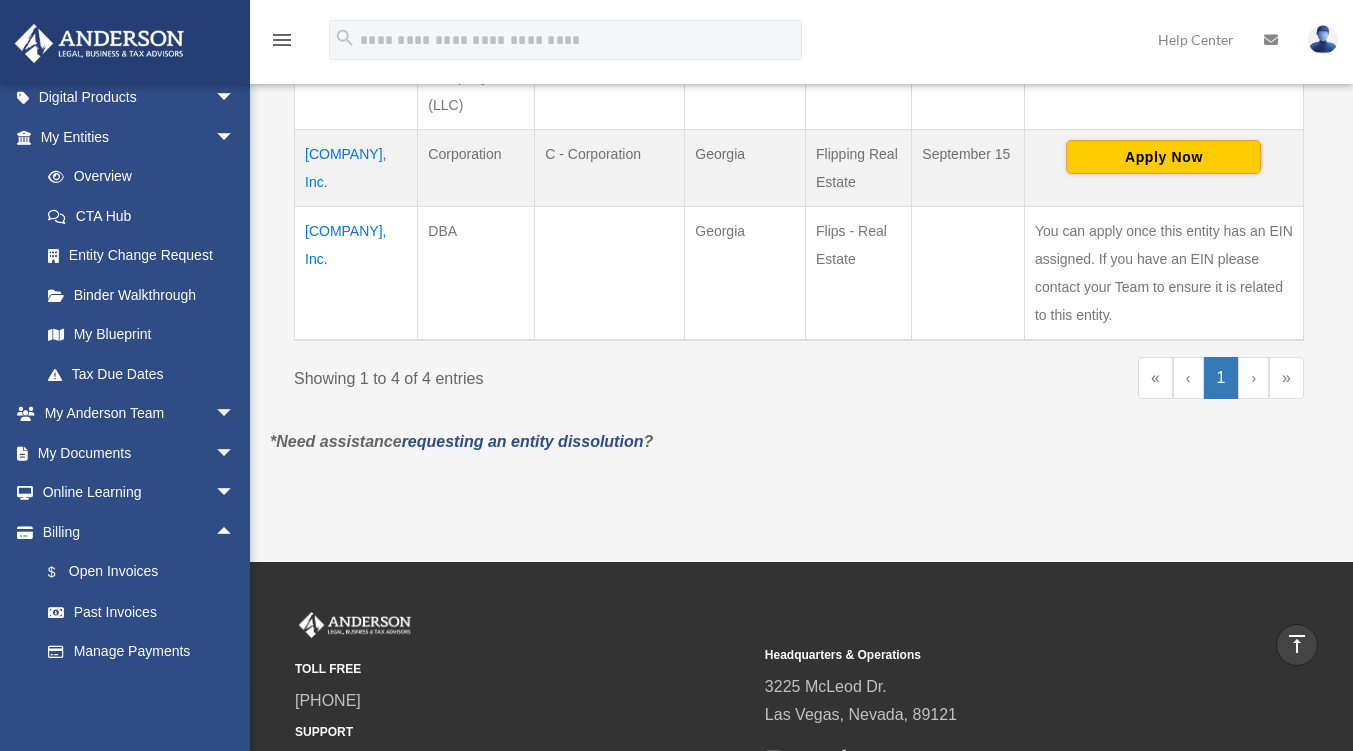scroll, scrollTop: 240, scrollLeft: 0, axis: vertical 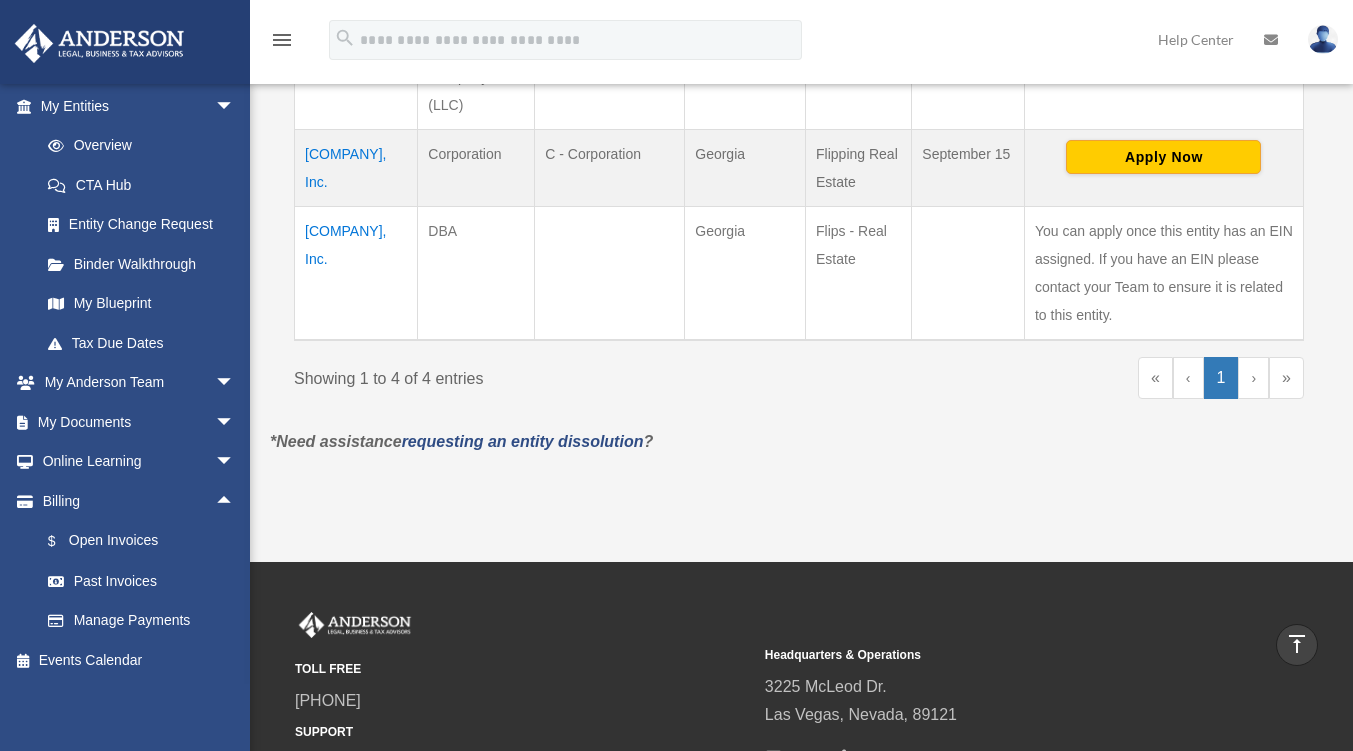click on "$ Open Invoices" at bounding box center [146, 541] 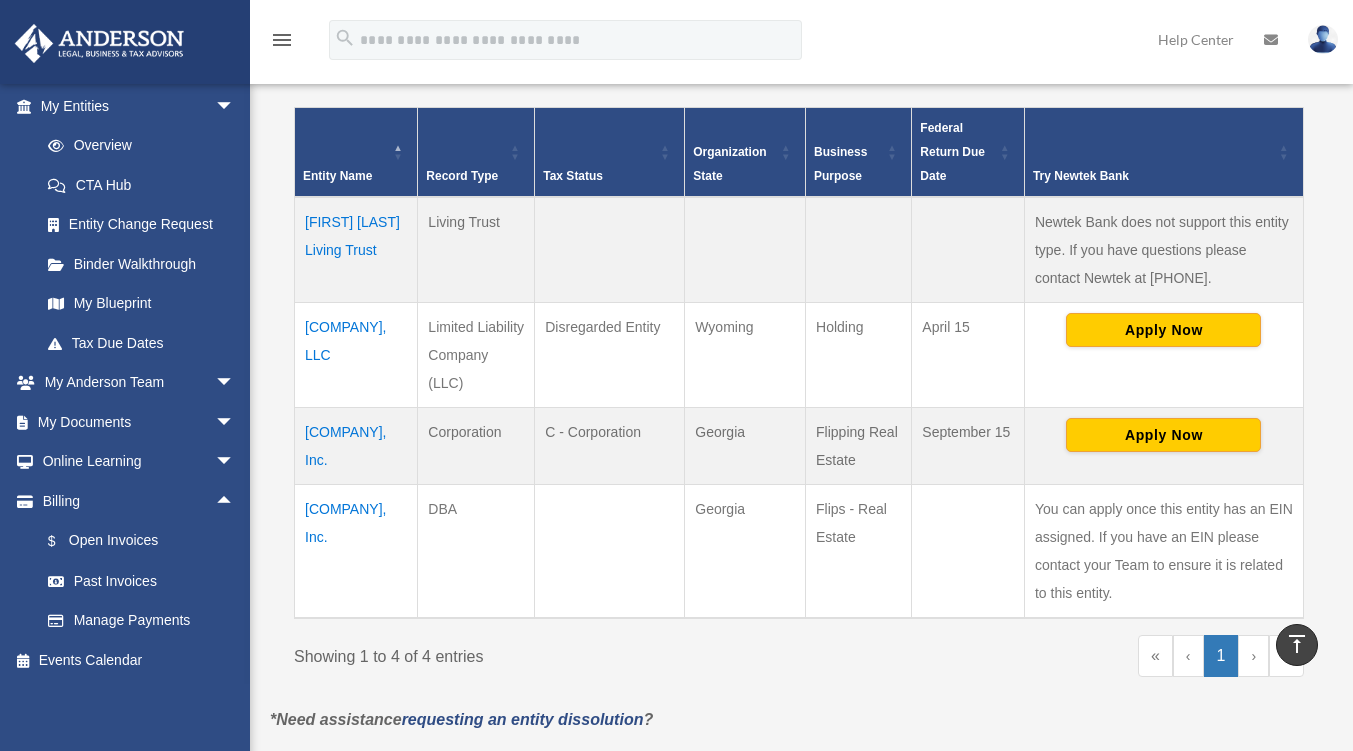 scroll, scrollTop: 400, scrollLeft: 0, axis: vertical 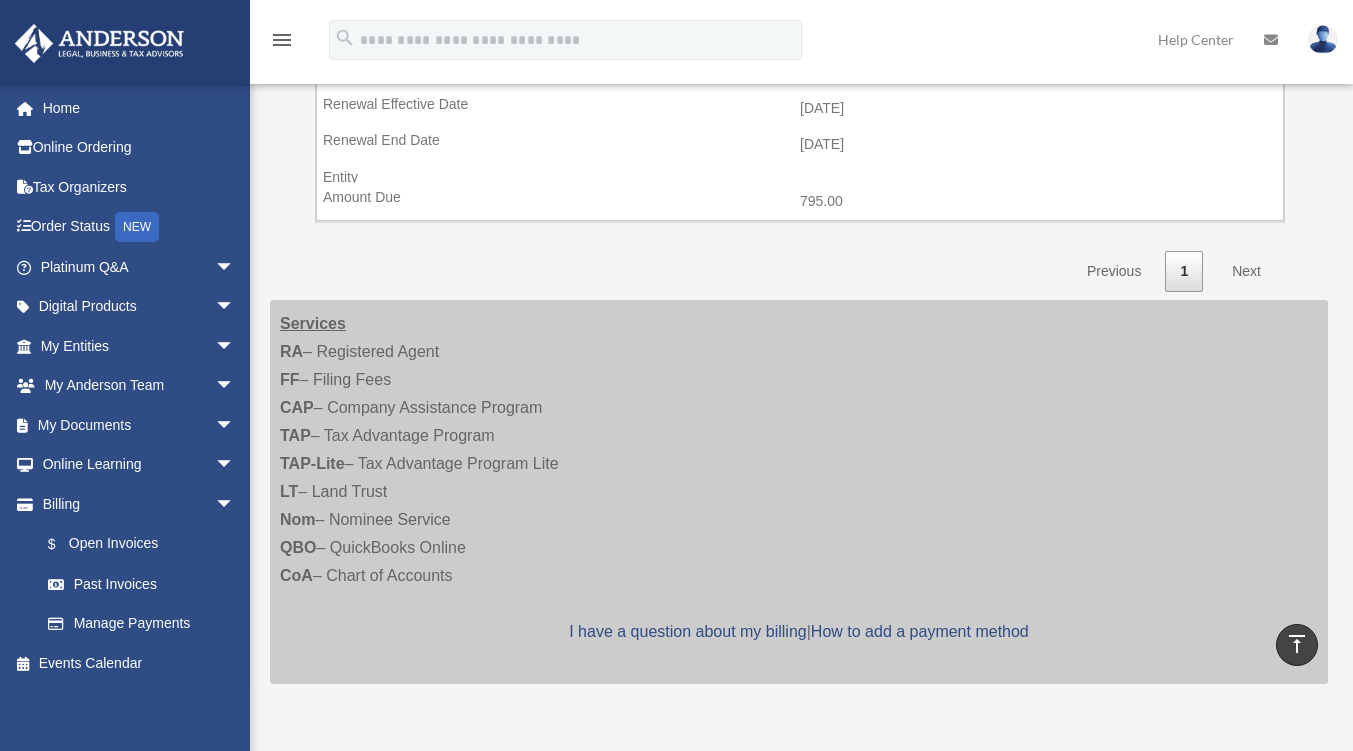 click on "Next" at bounding box center (1246, 271) 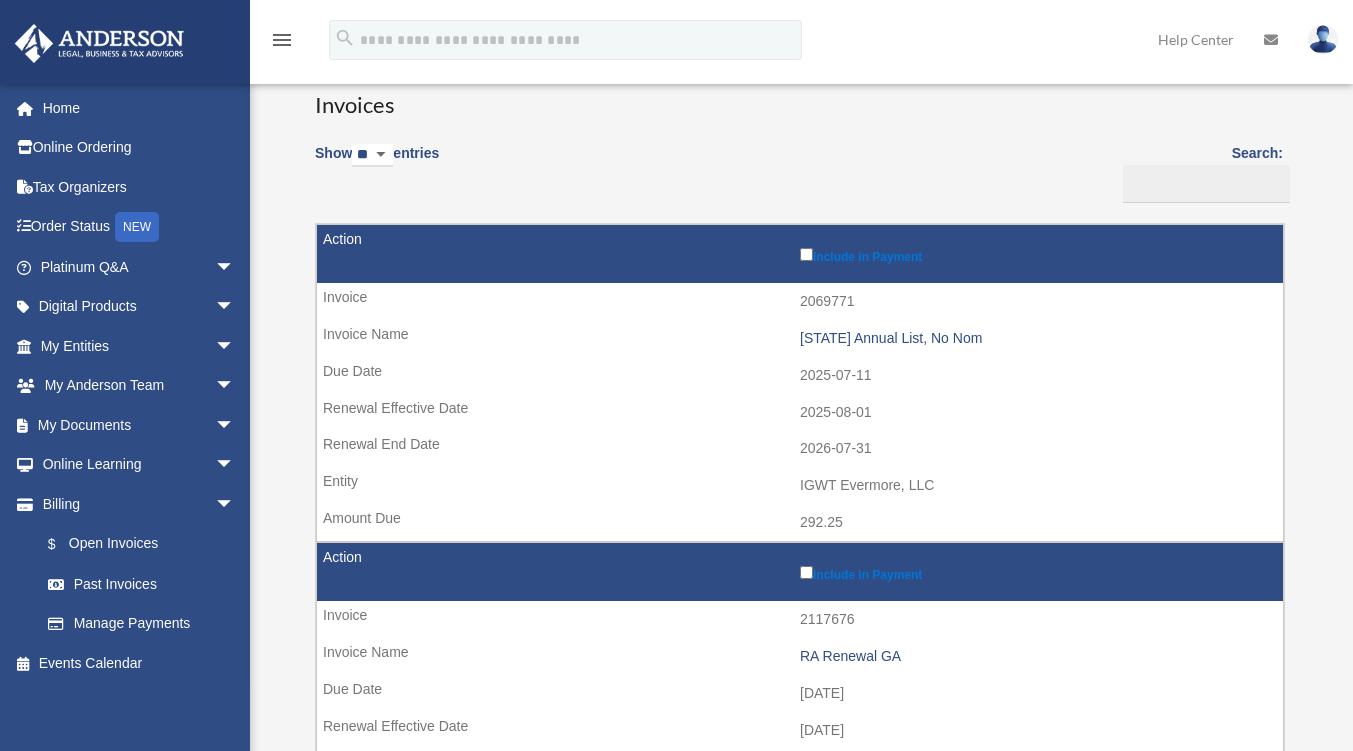 scroll, scrollTop: 0, scrollLeft: 0, axis: both 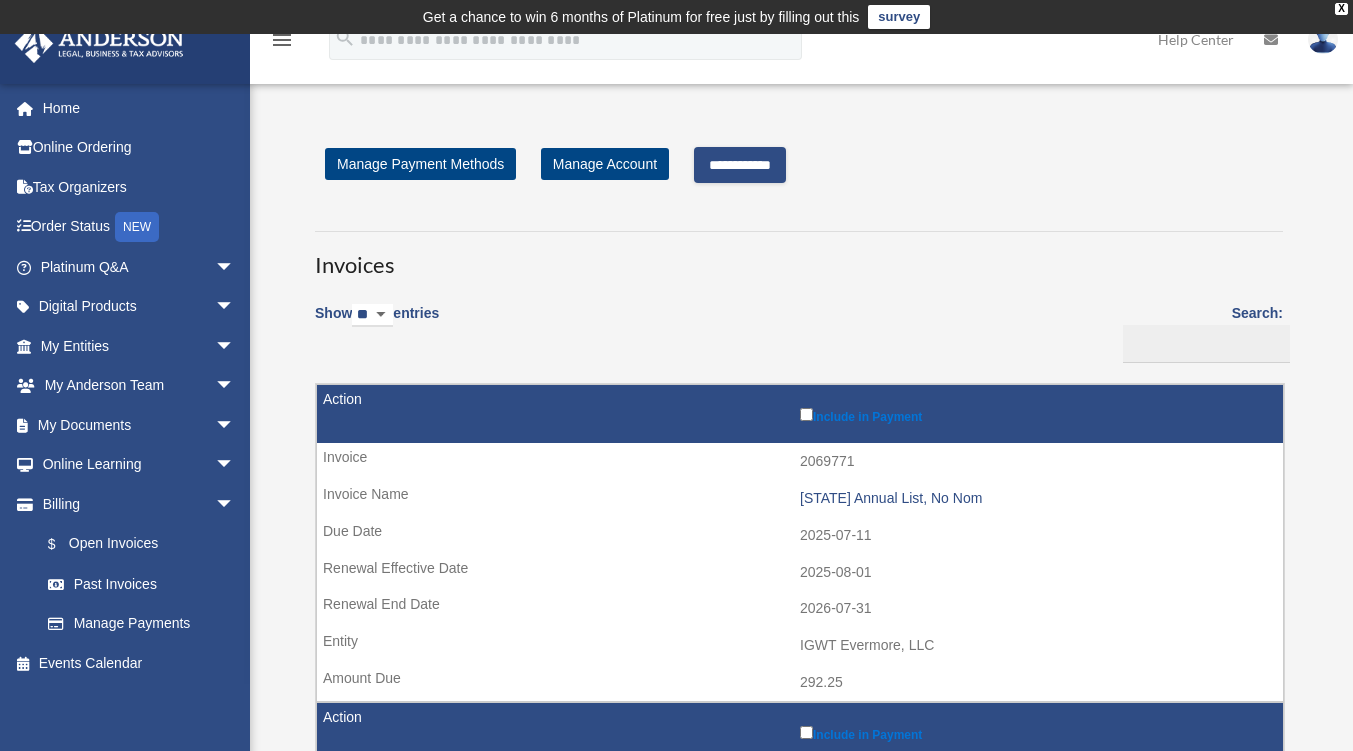 click on "**********" at bounding box center (740, 165) 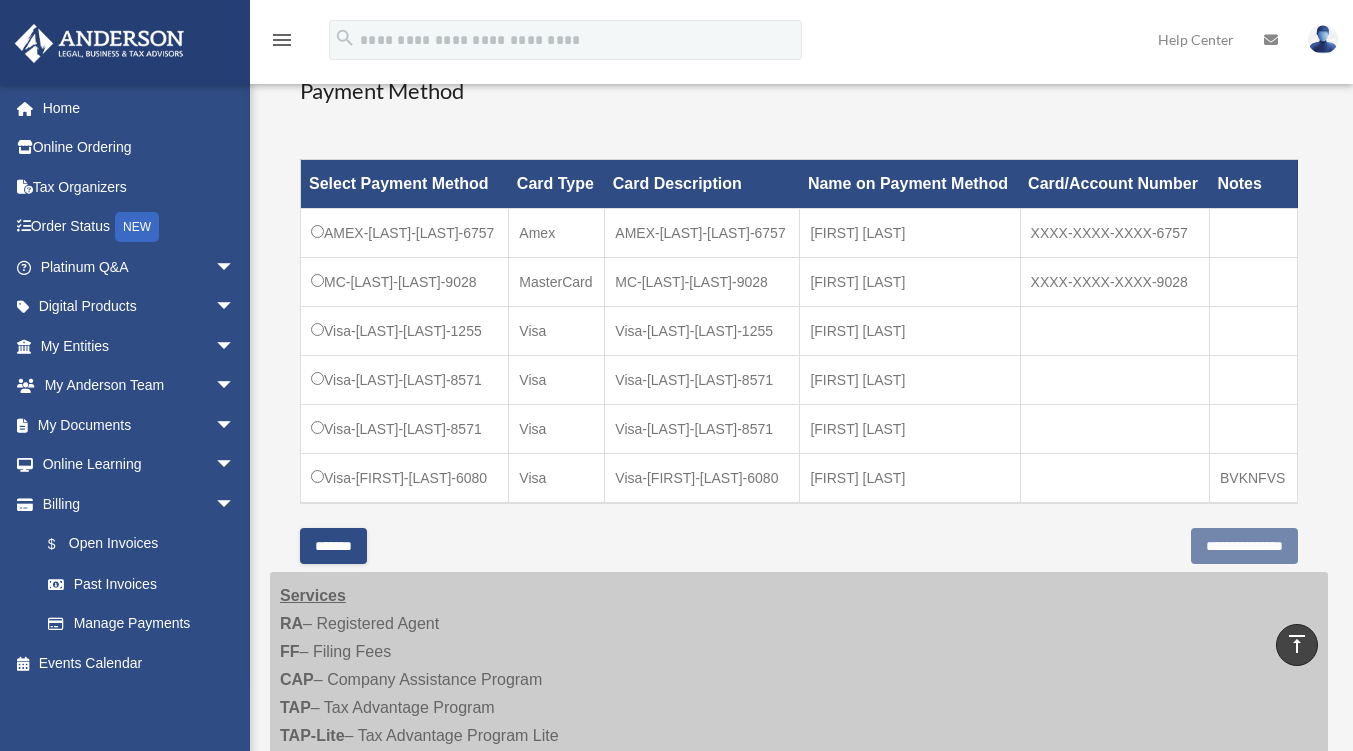 scroll, scrollTop: 600, scrollLeft: 0, axis: vertical 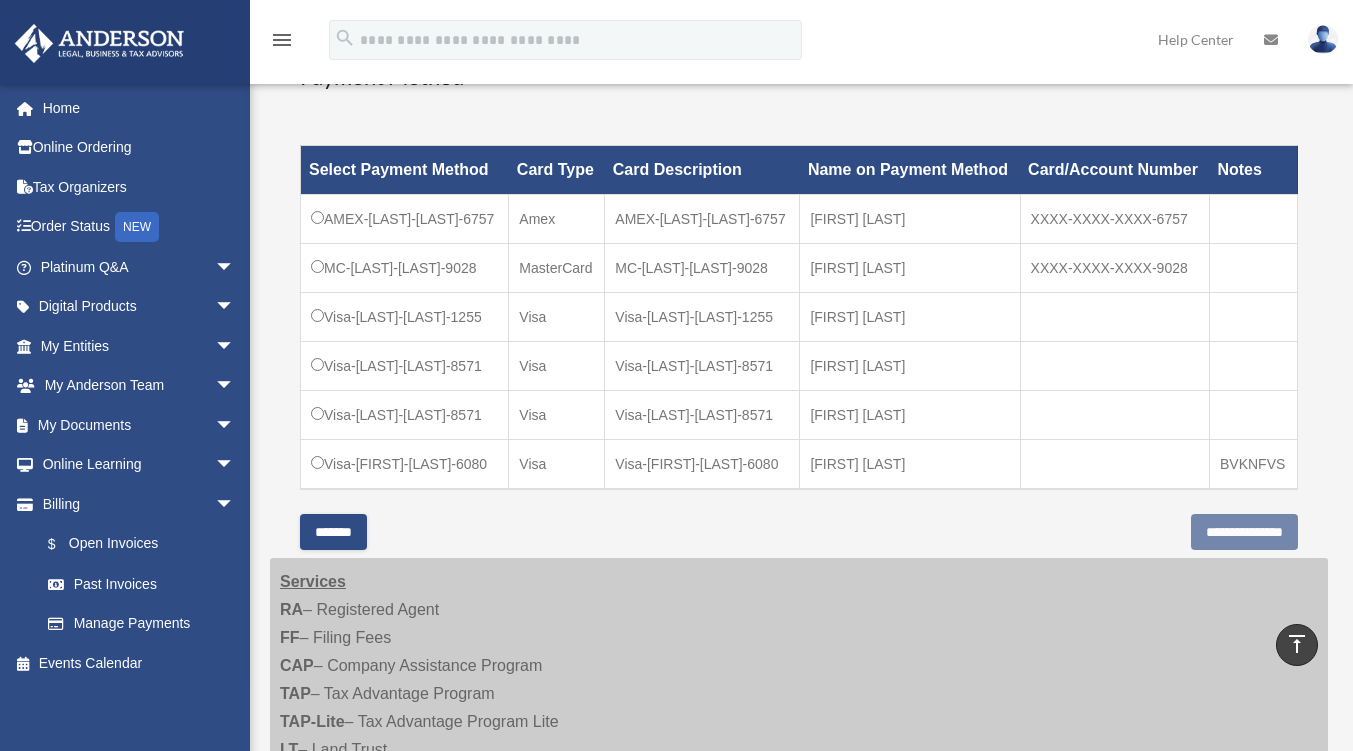 click on "MC-[FIRST] -[LAST] -9028" at bounding box center (405, 268) 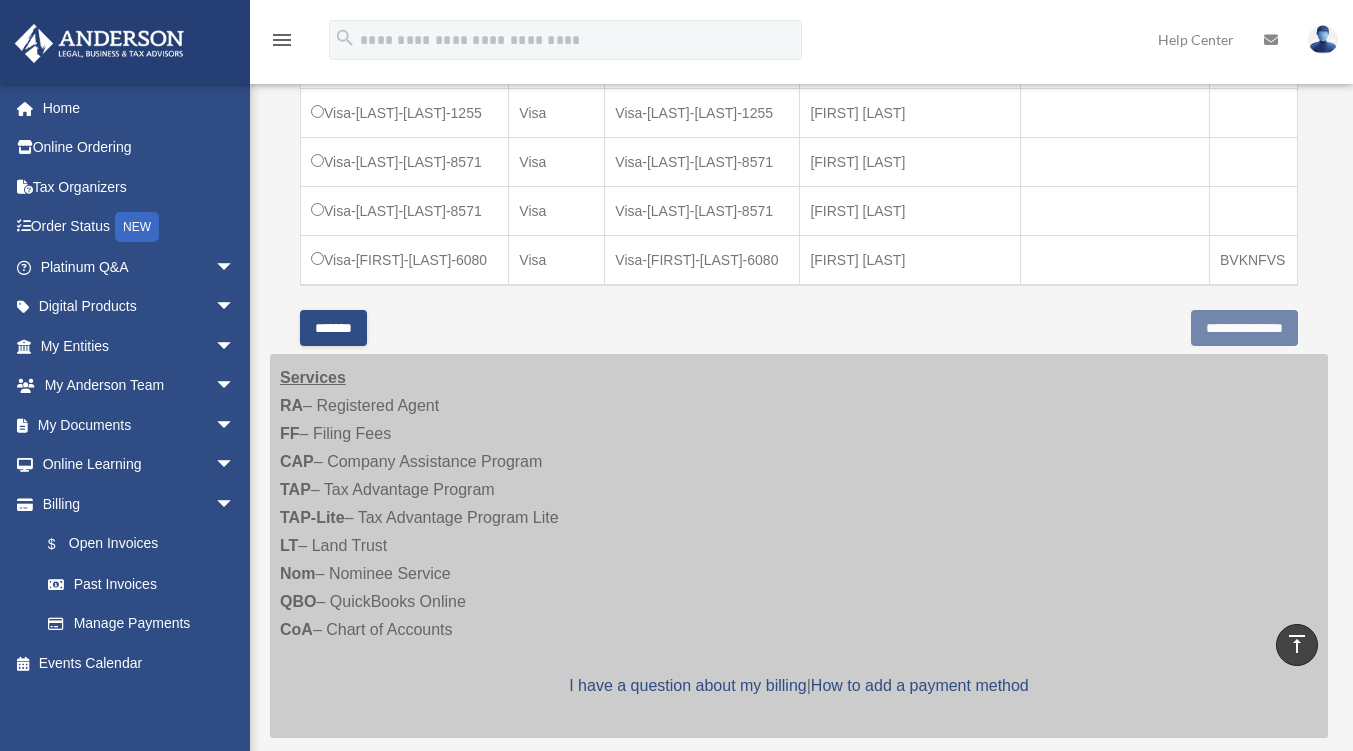 scroll, scrollTop: 800, scrollLeft: 0, axis: vertical 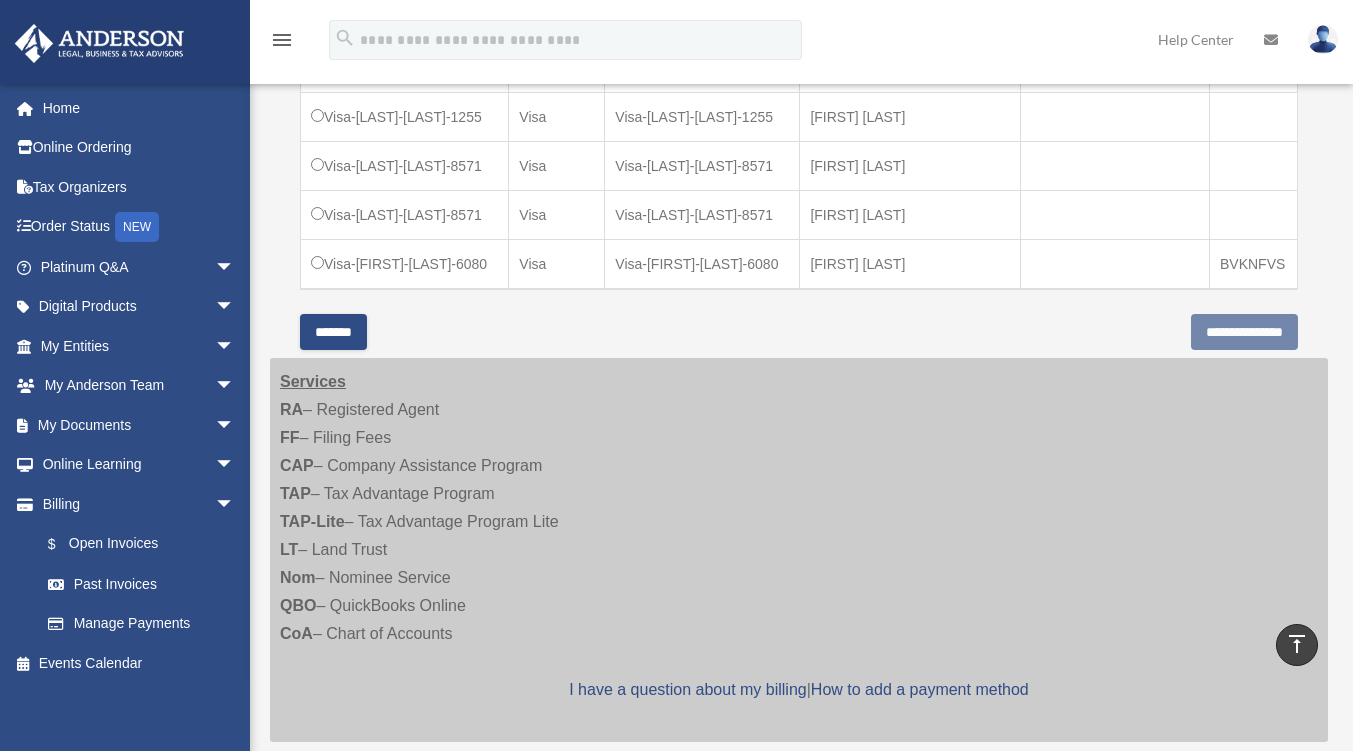 click on "*******" at bounding box center (333, 332) 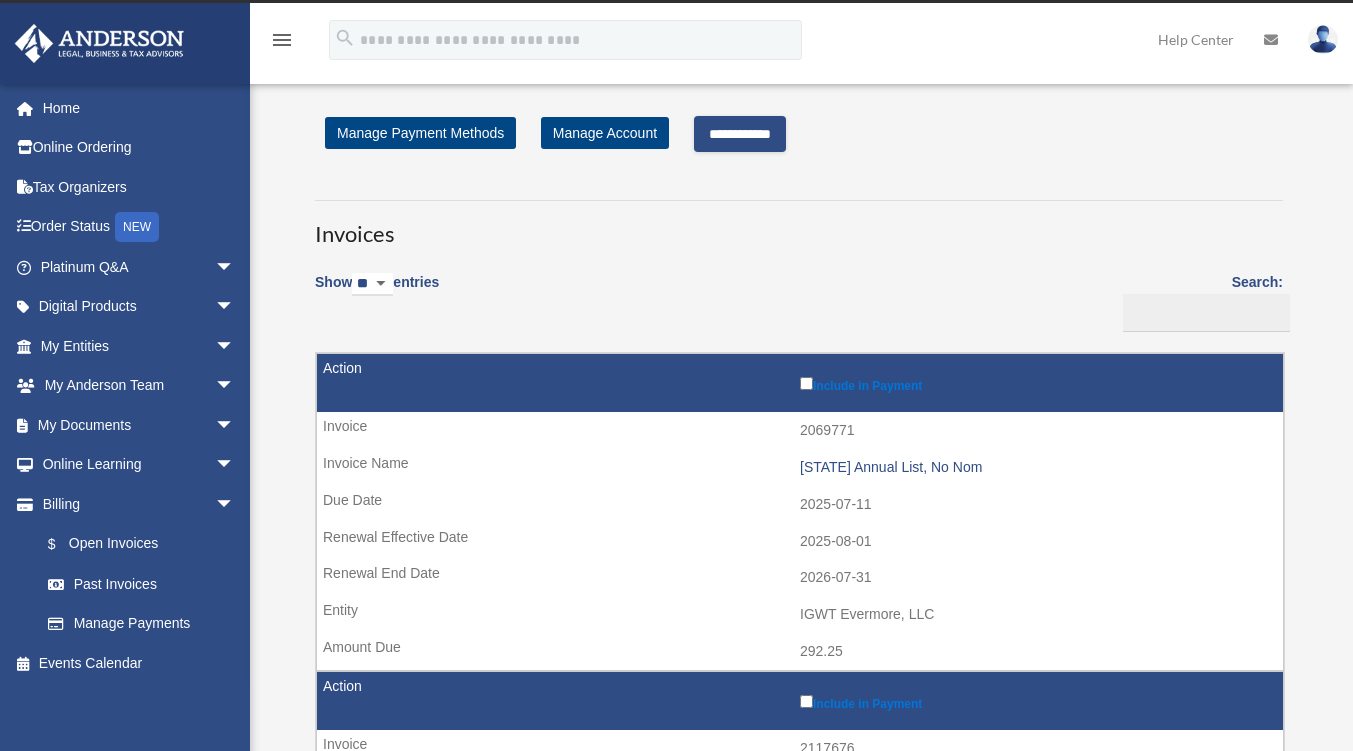 scroll, scrollTop: 0, scrollLeft: 0, axis: both 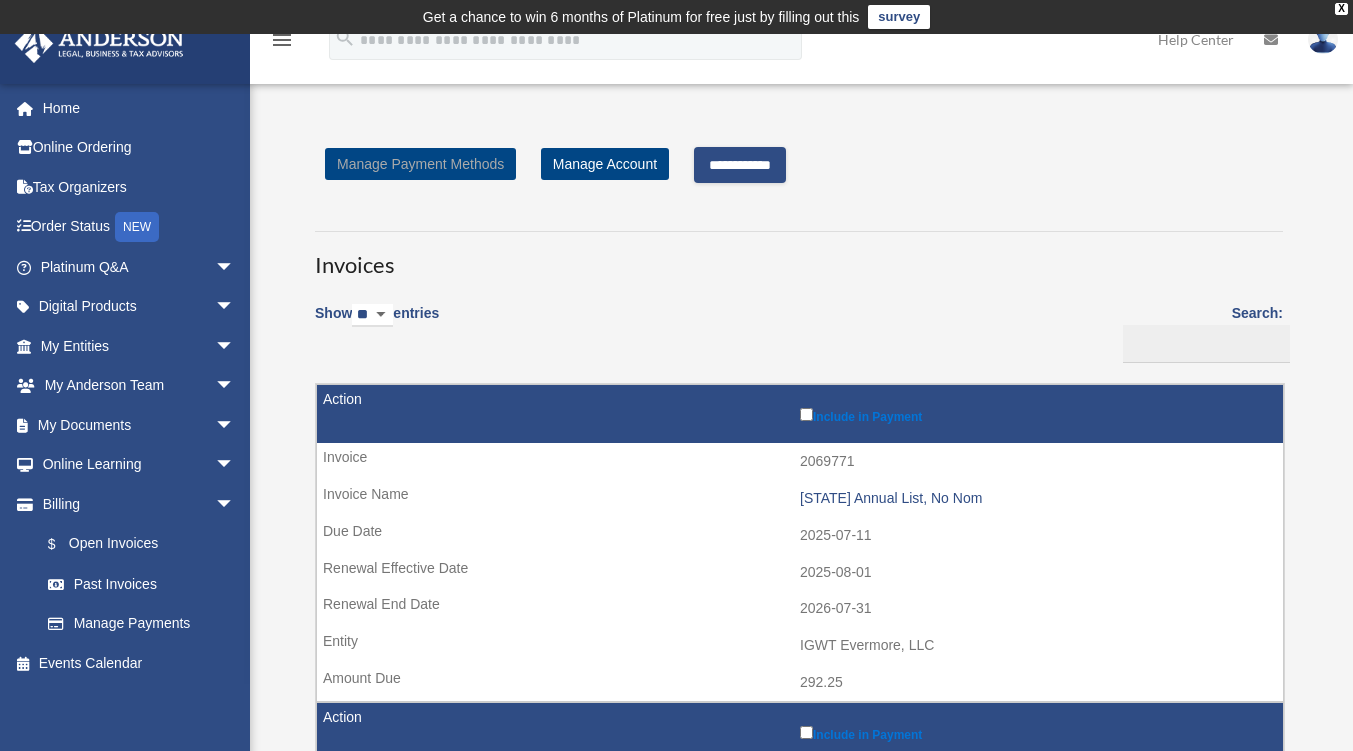 click on "Manage Payment Methods" at bounding box center [420, 164] 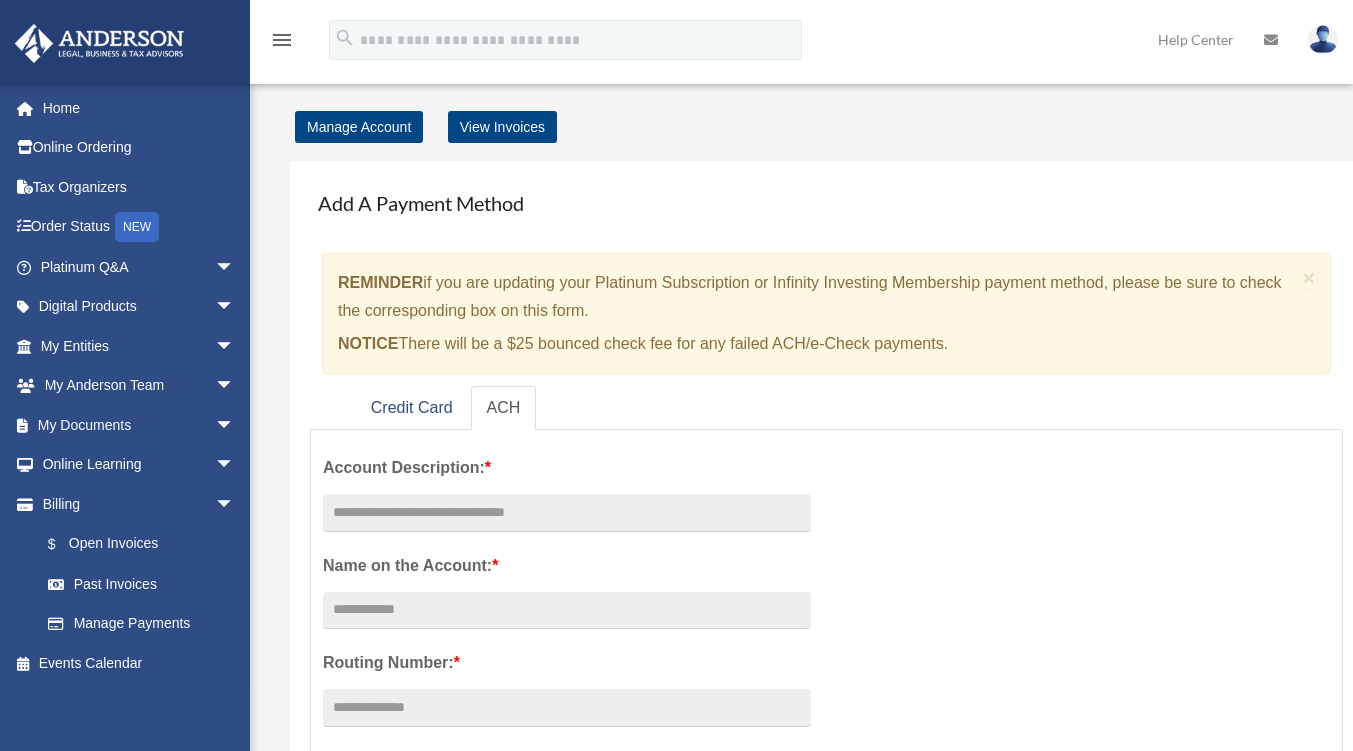 scroll, scrollTop: 0, scrollLeft: 0, axis: both 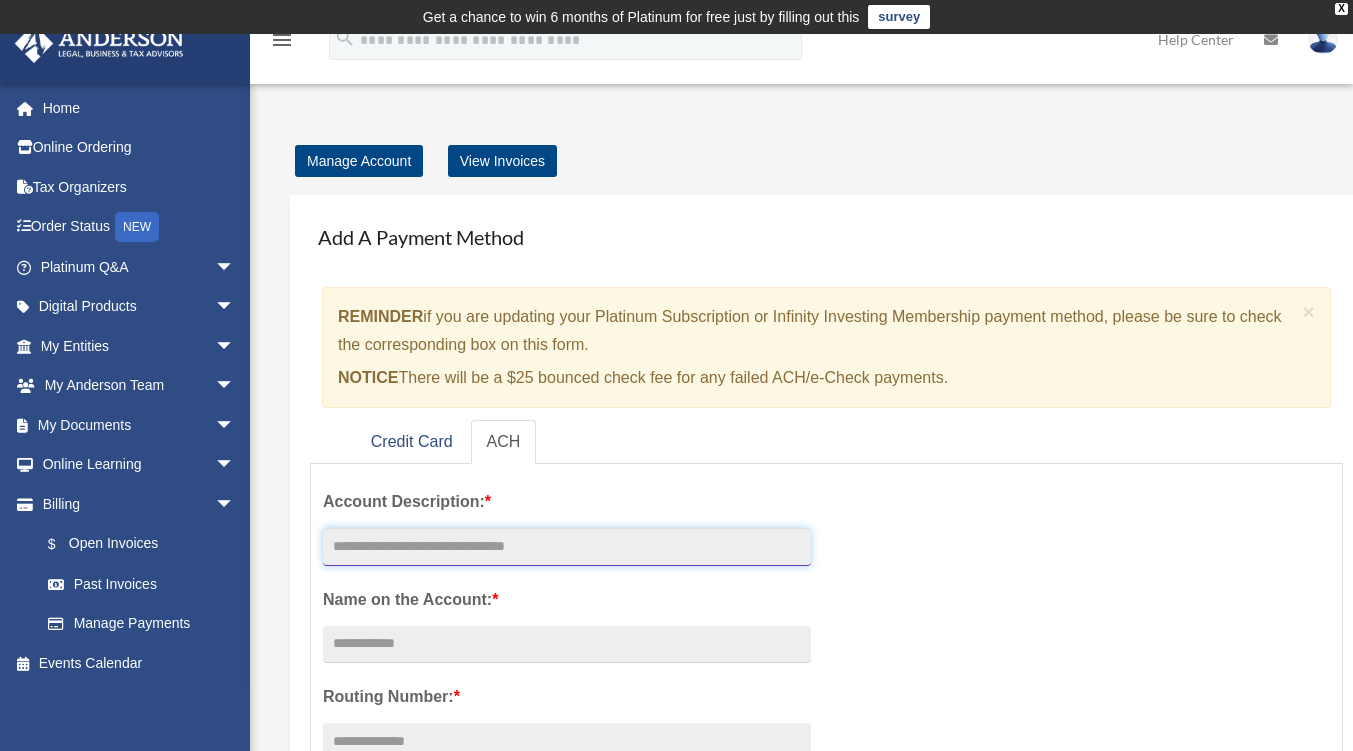 click at bounding box center [567, 547] 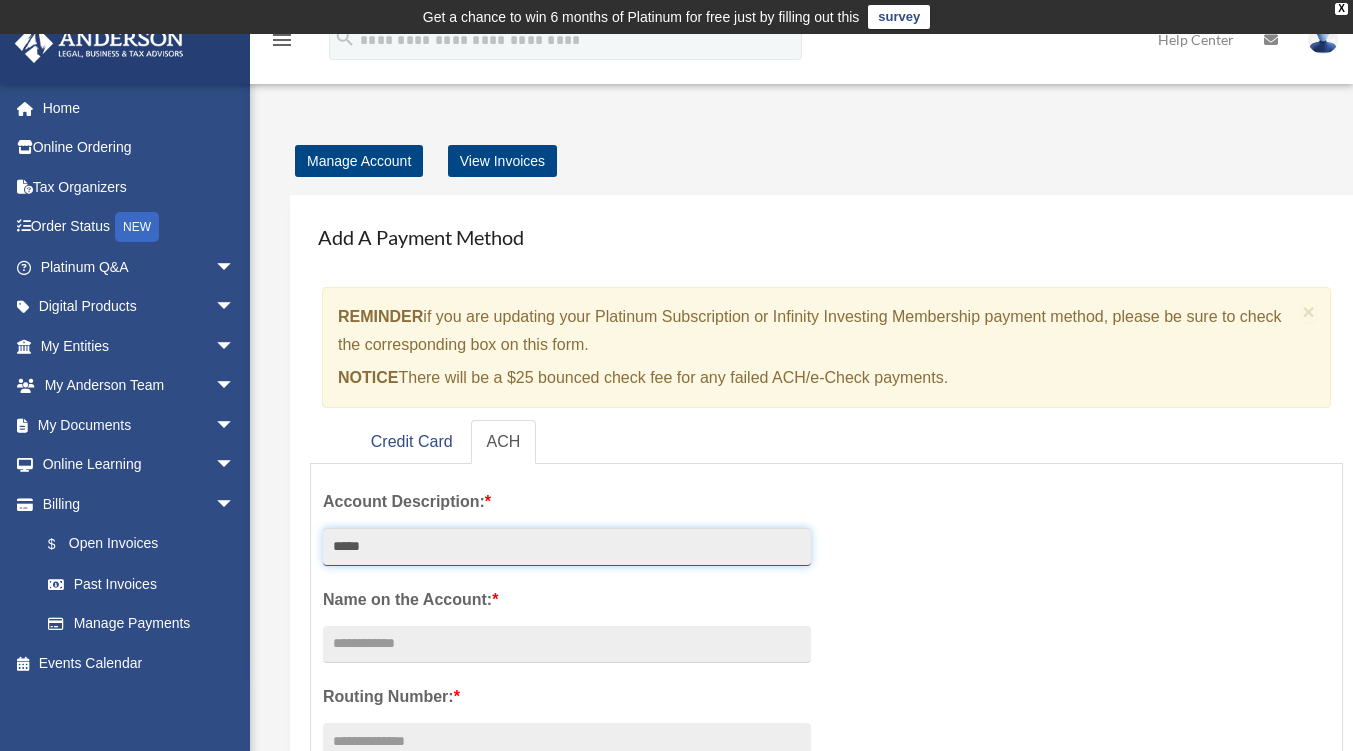 type on "*****" 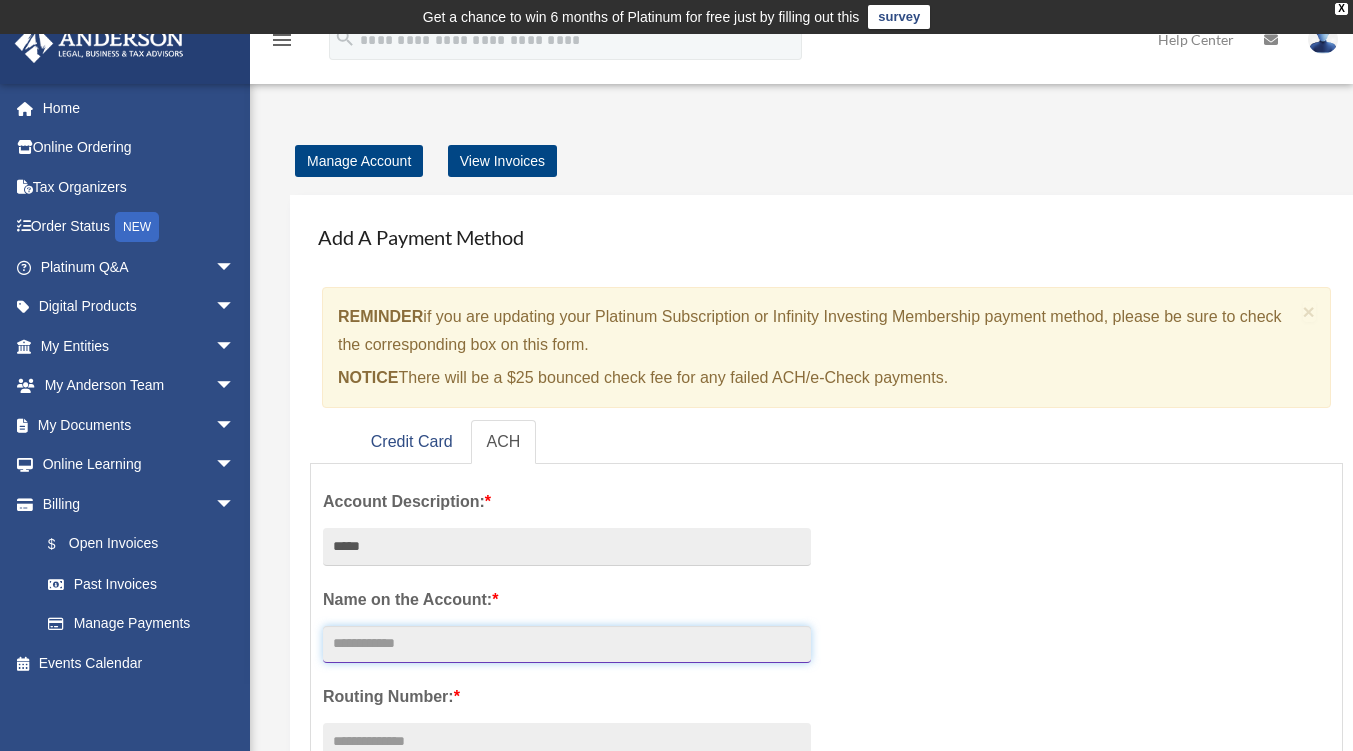 click on "Account Description: *" at bounding box center [567, 645] 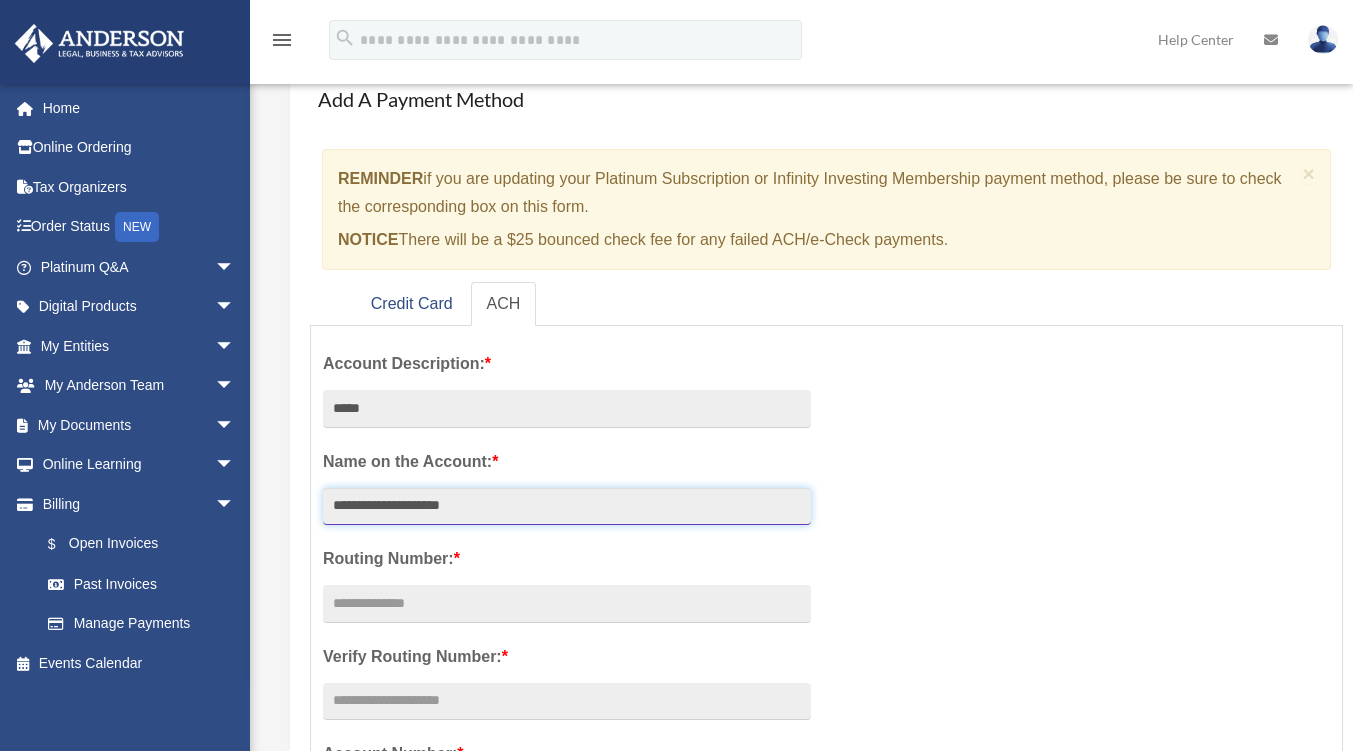 scroll, scrollTop: 100, scrollLeft: 0, axis: vertical 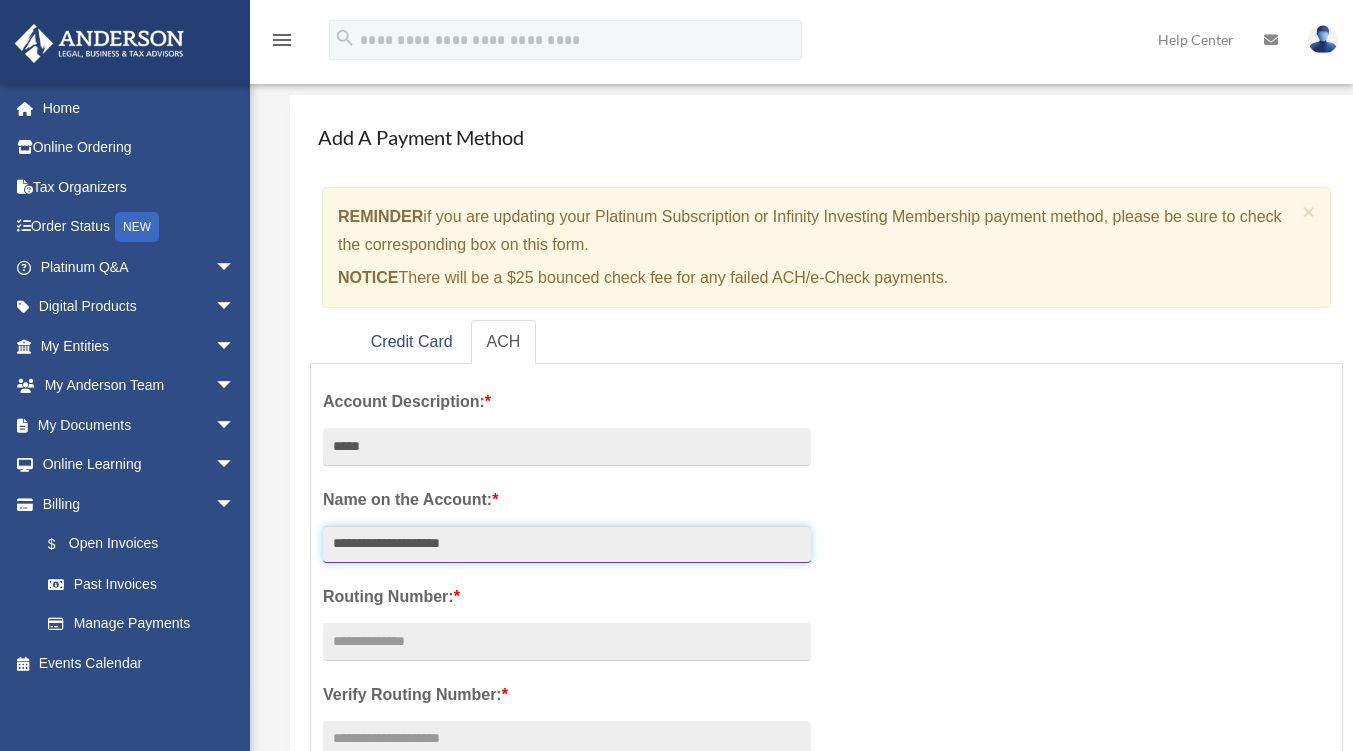 type on "**********" 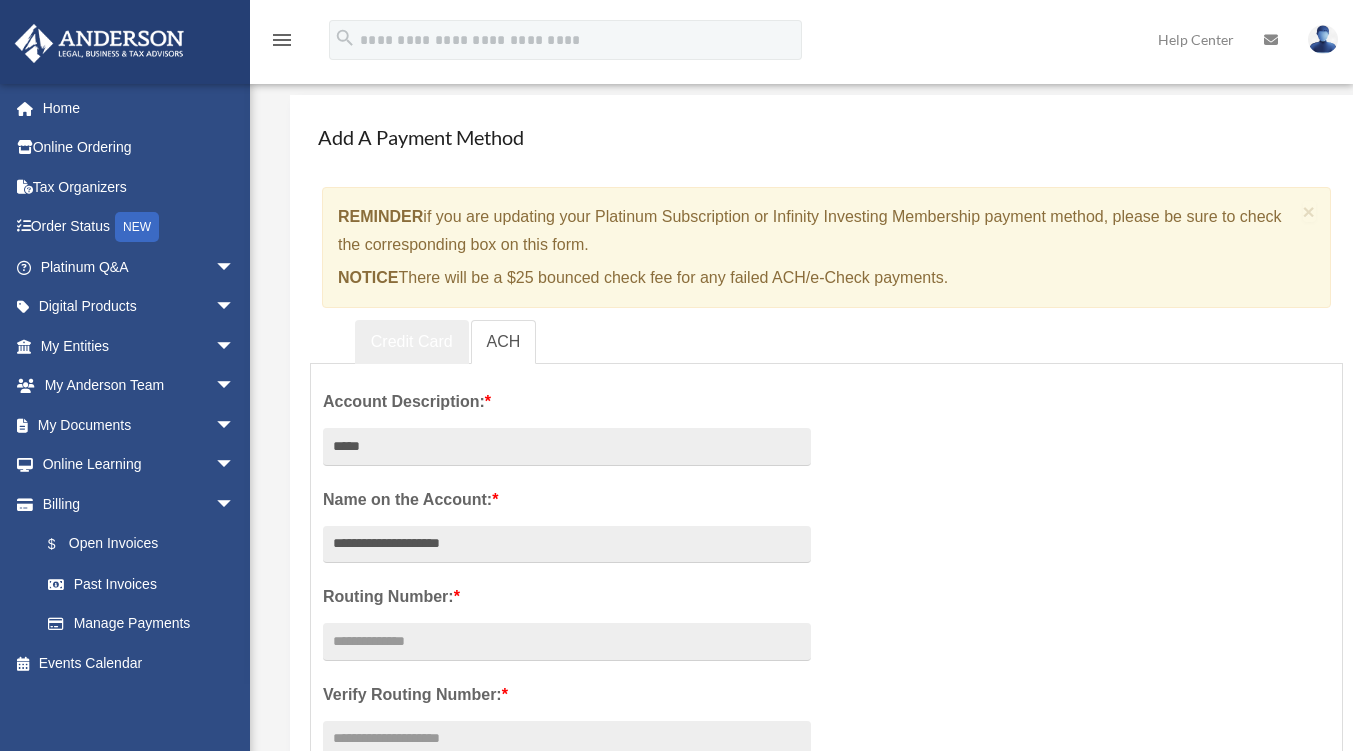 click on "Credit Card" at bounding box center (412, 342) 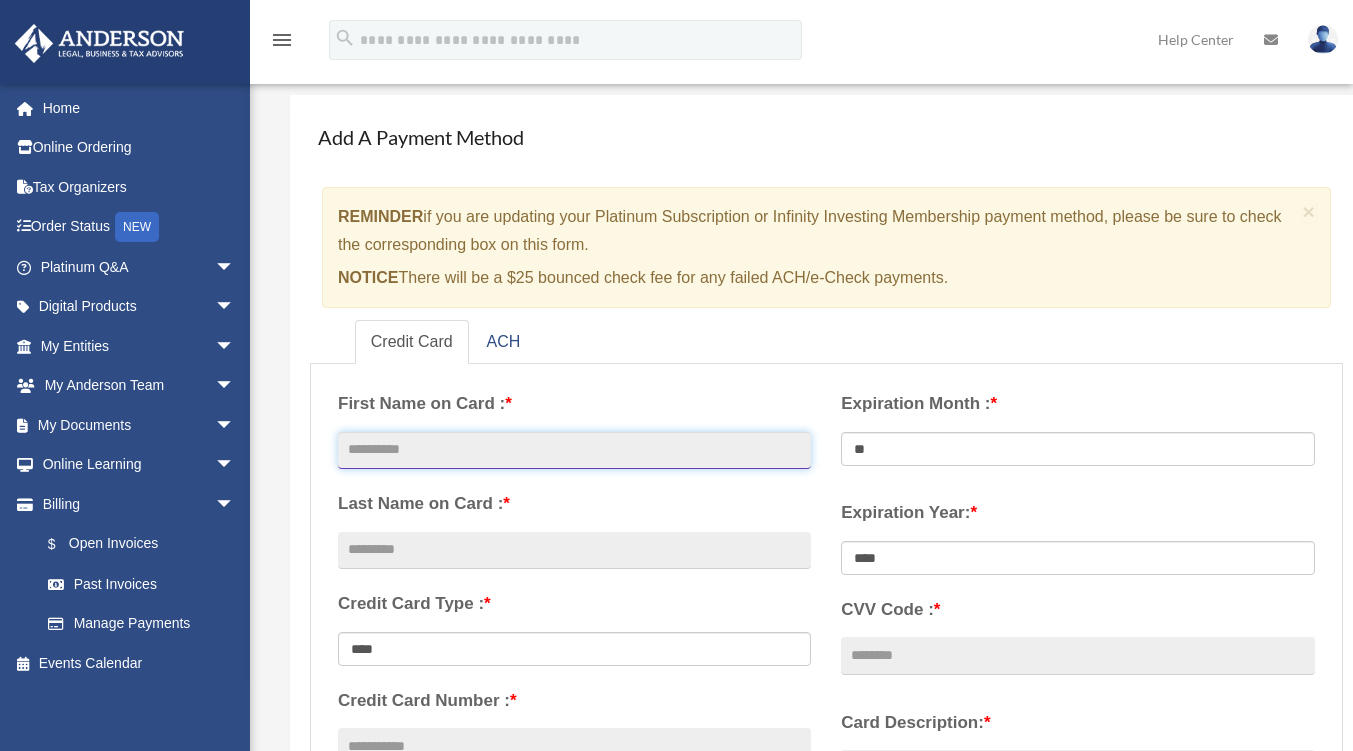 click at bounding box center [574, 451] 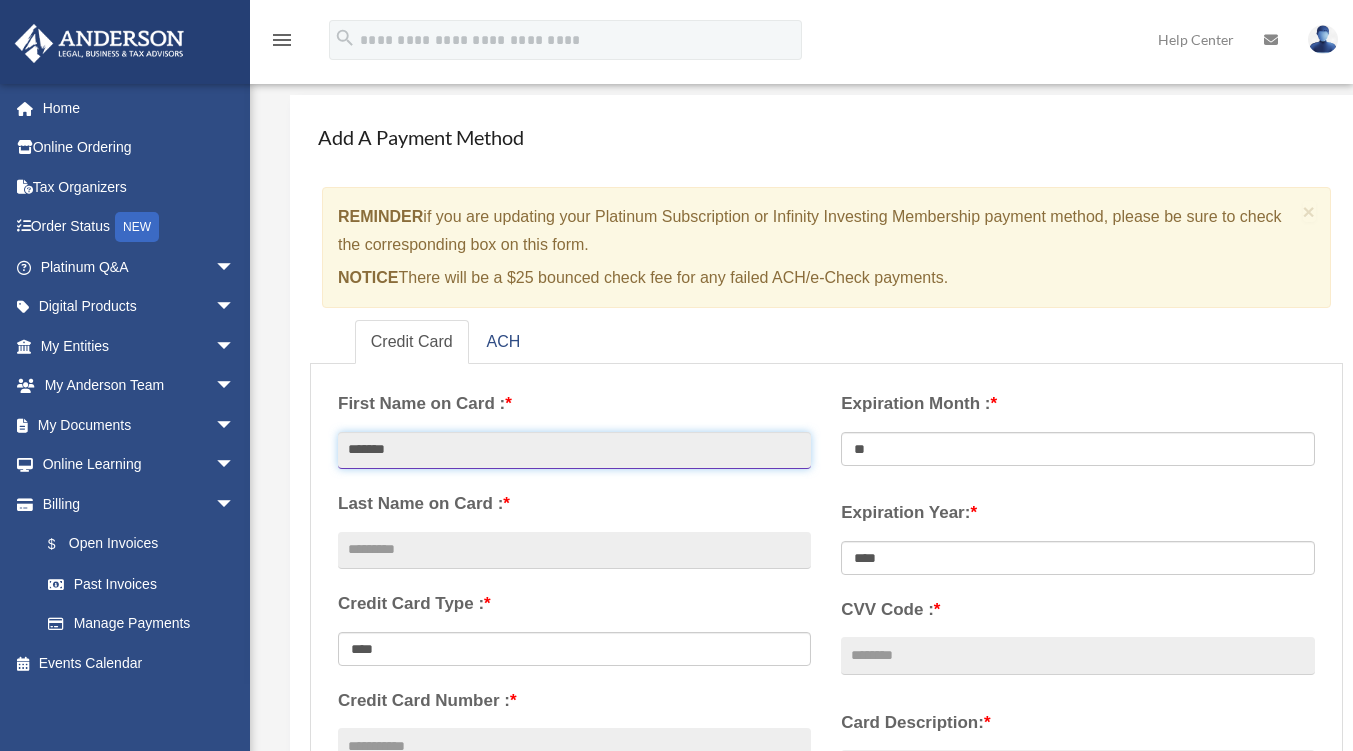 type on "*******" 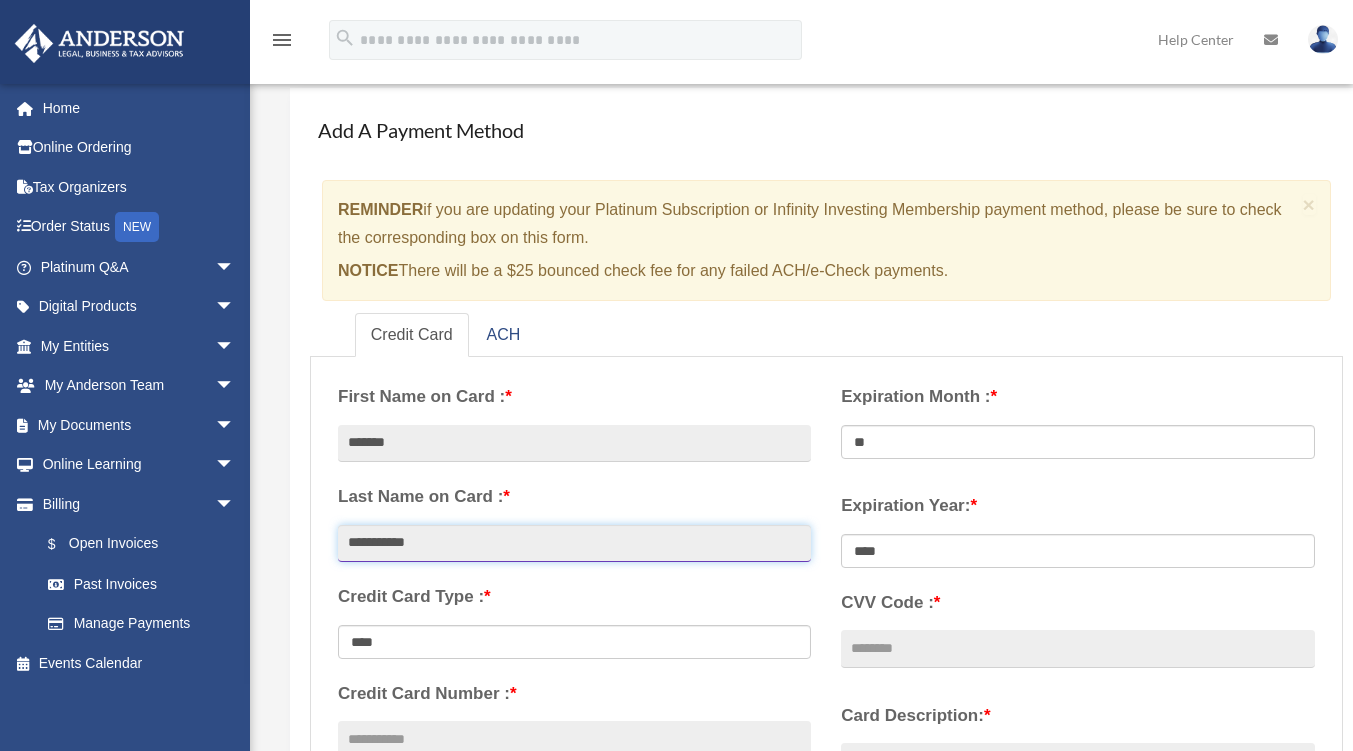 scroll, scrollTop: 200, scrollLeft: 0, axis: vertical 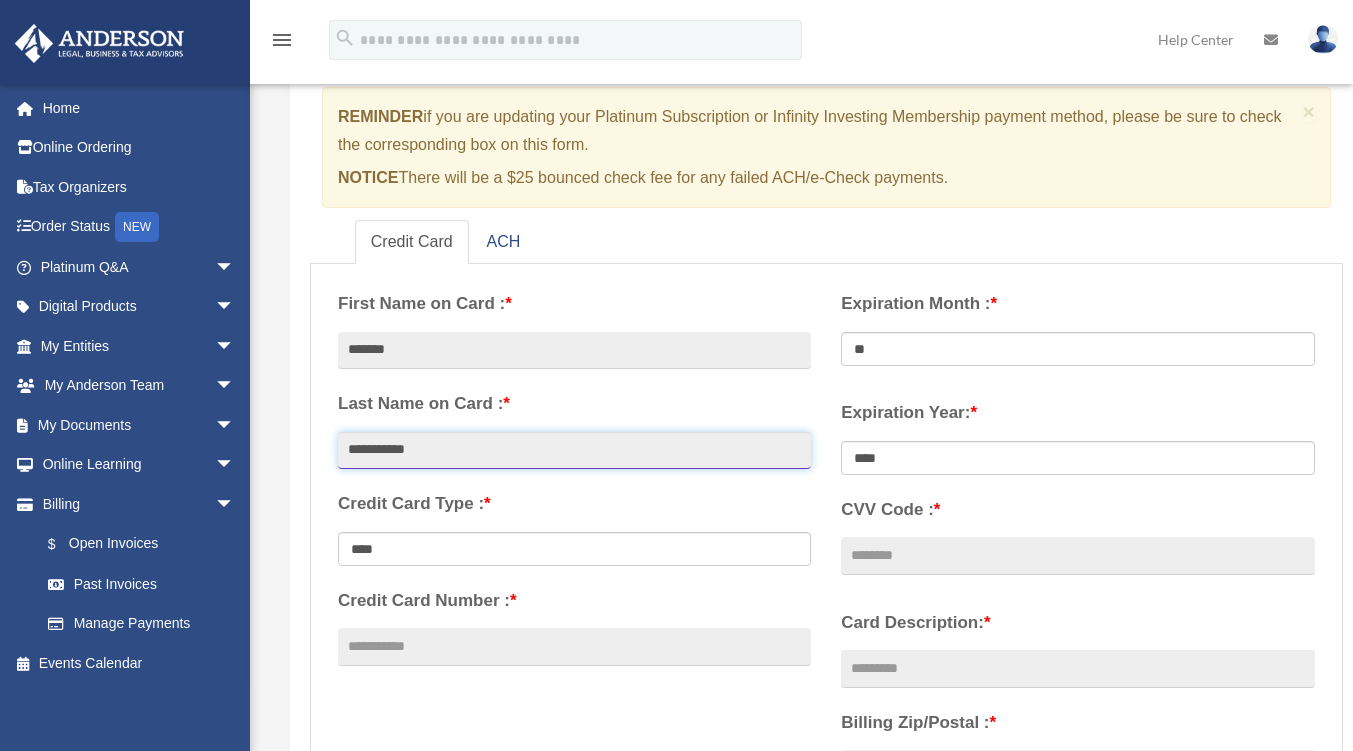 type on "**********" 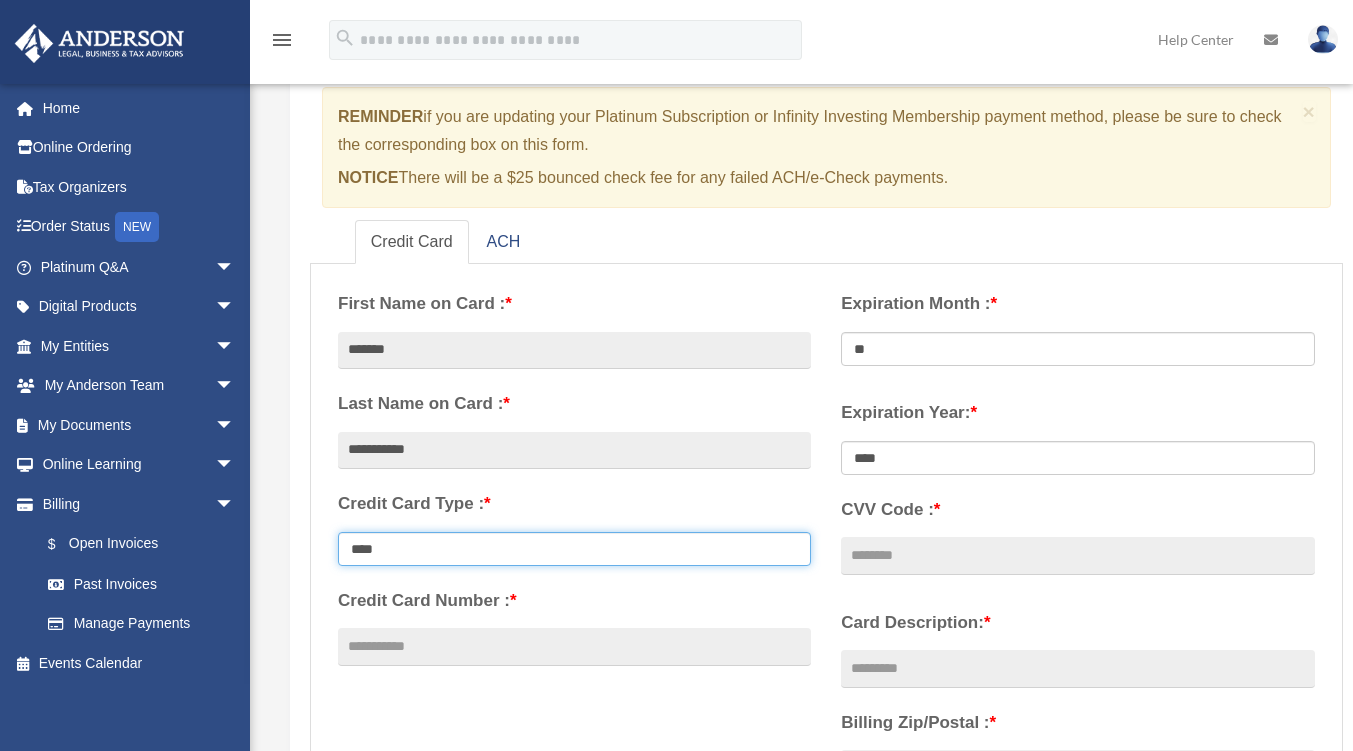 click on "**********" at bounding box center [574, 549] 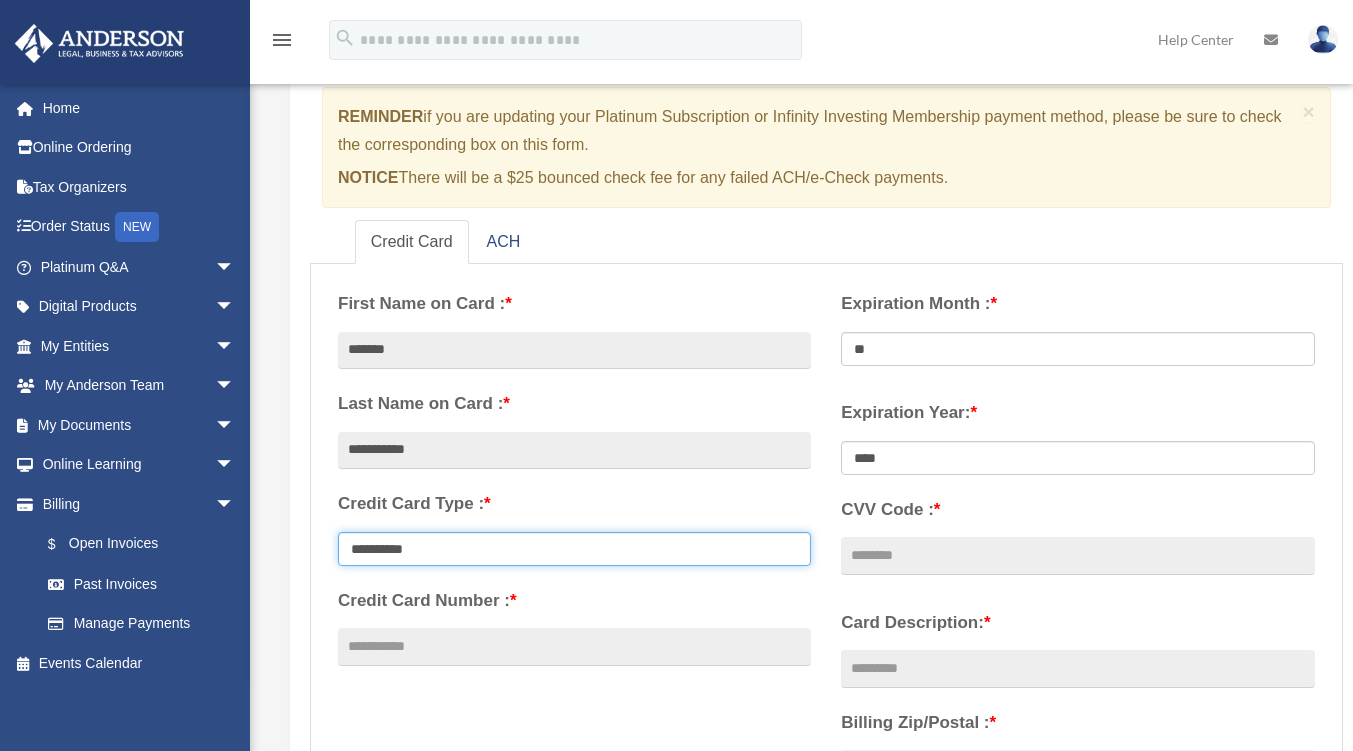 click on "**********" at bounding box center (574, 549) 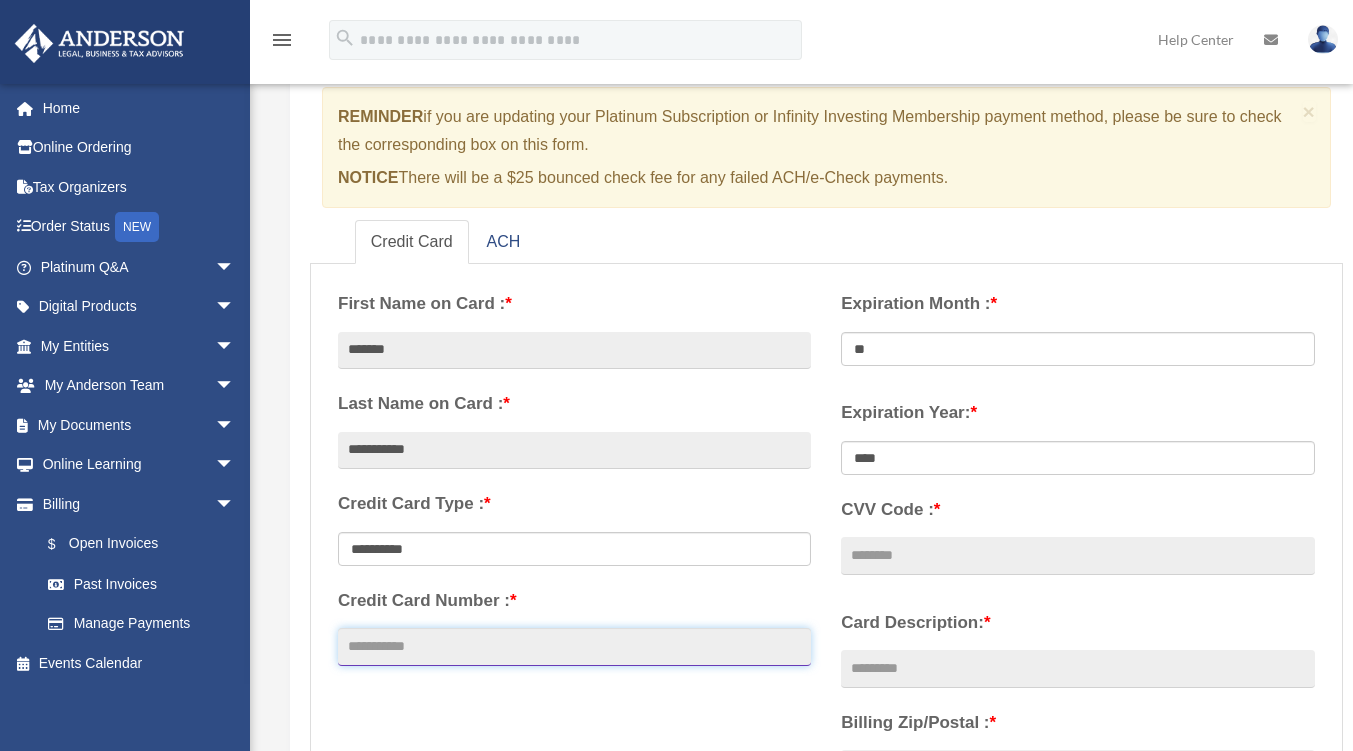 click on "Credit Card Number : *" at bounding box center (574, 647) 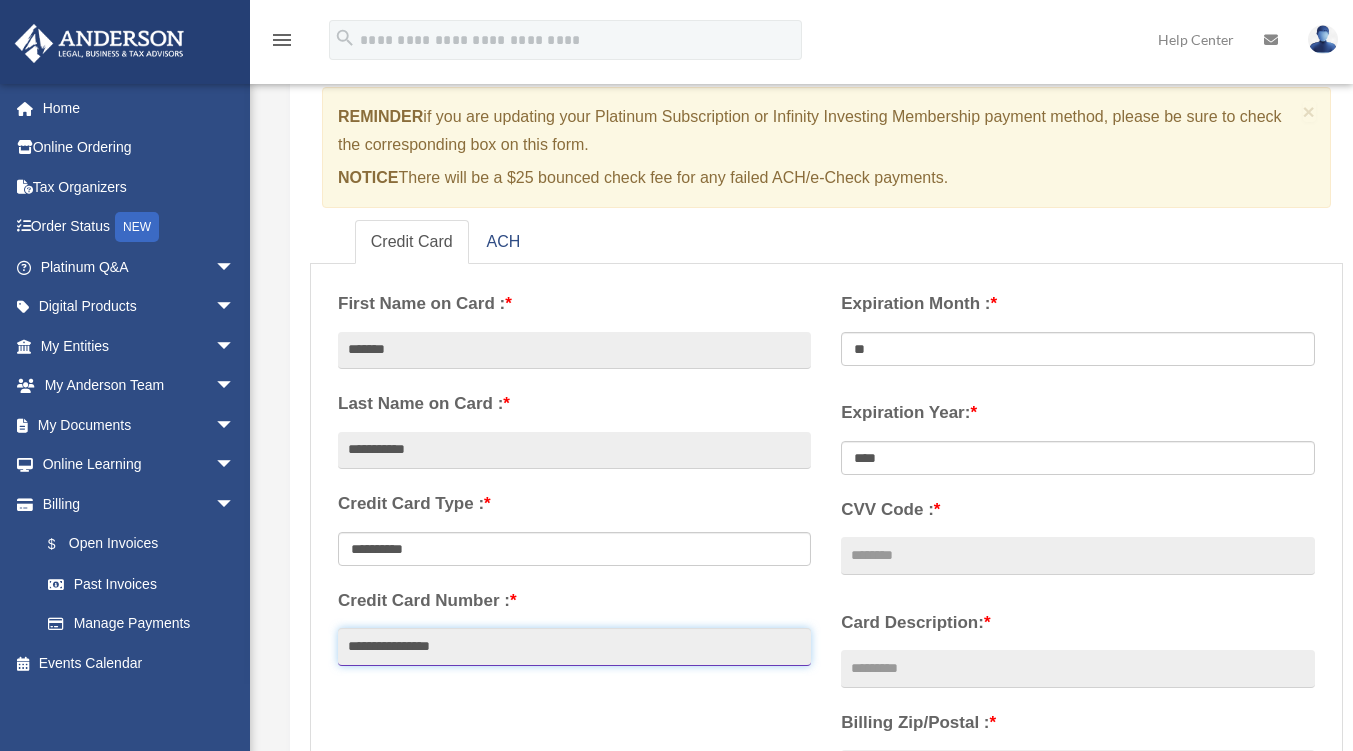 type on "**********" 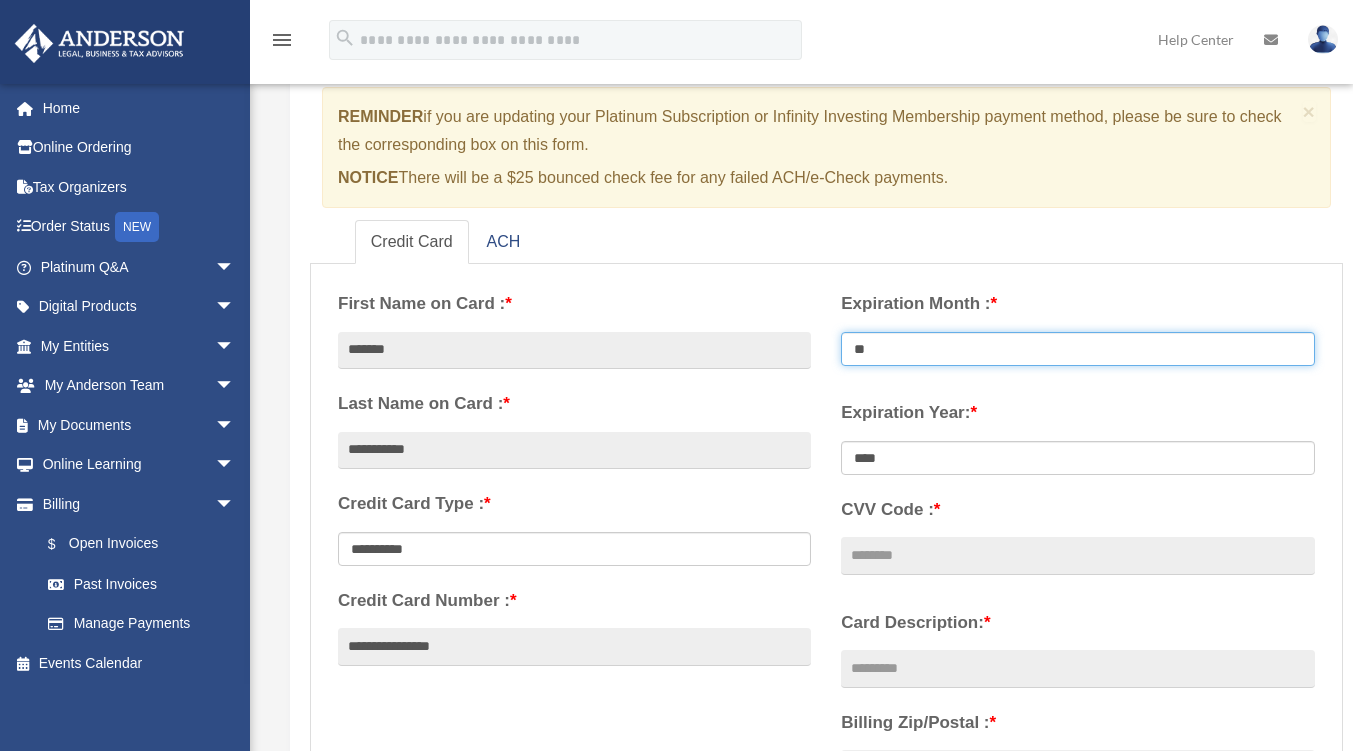 click on "**
**
**
**
**
**
**
** ** ** ** **" at bounding box center (1077, 349) 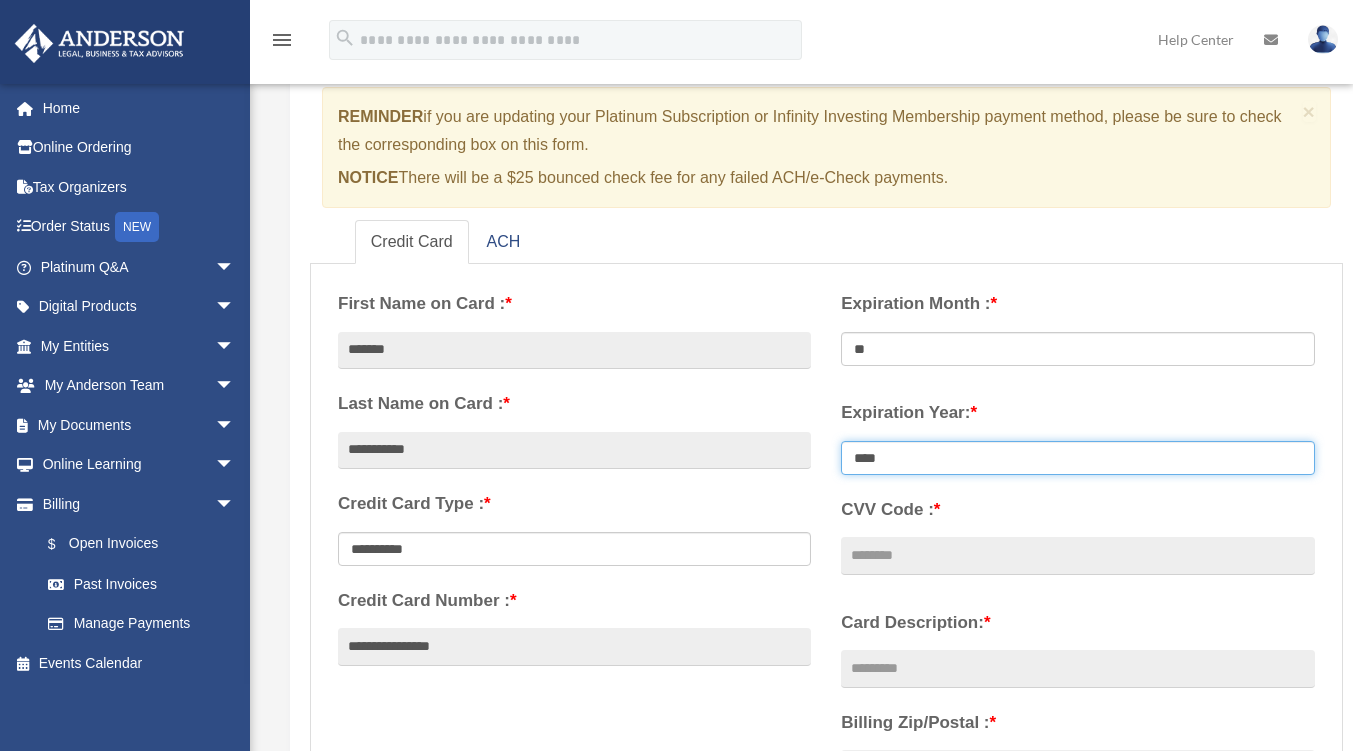 click on "****
****
****
****
****
****
****
**** ****" at bounding box center [1077, 458] 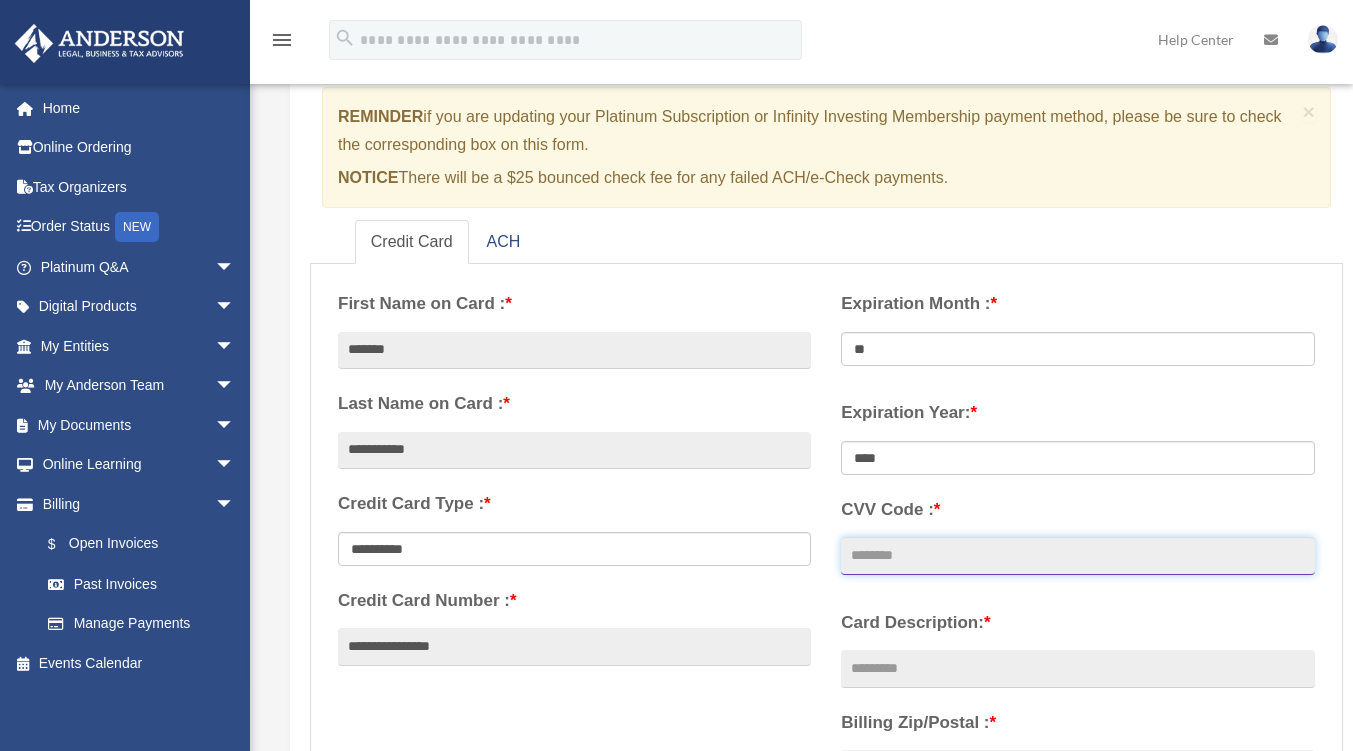 click on "CVV Code : *" at bounding box center (1077, 556) 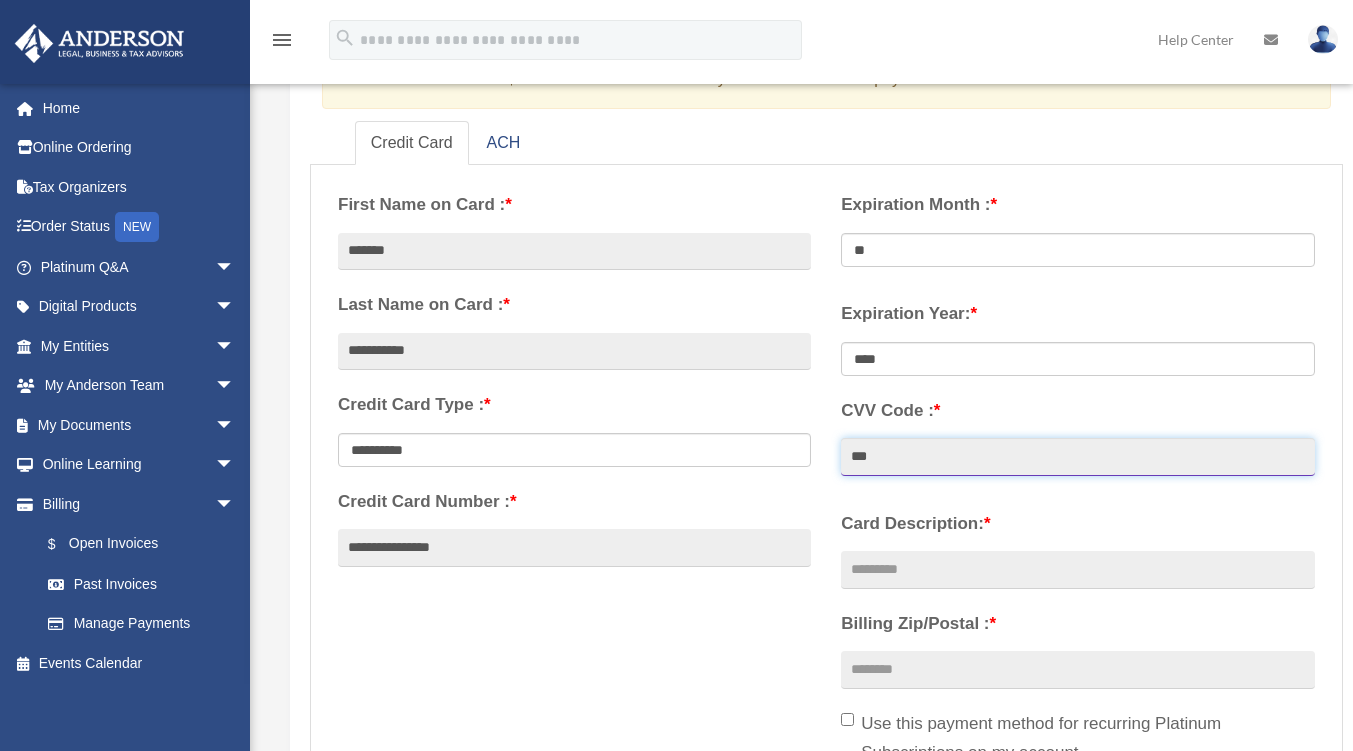 scroll, scrollTop: 300, scrollLeft: 0, axis: vertical 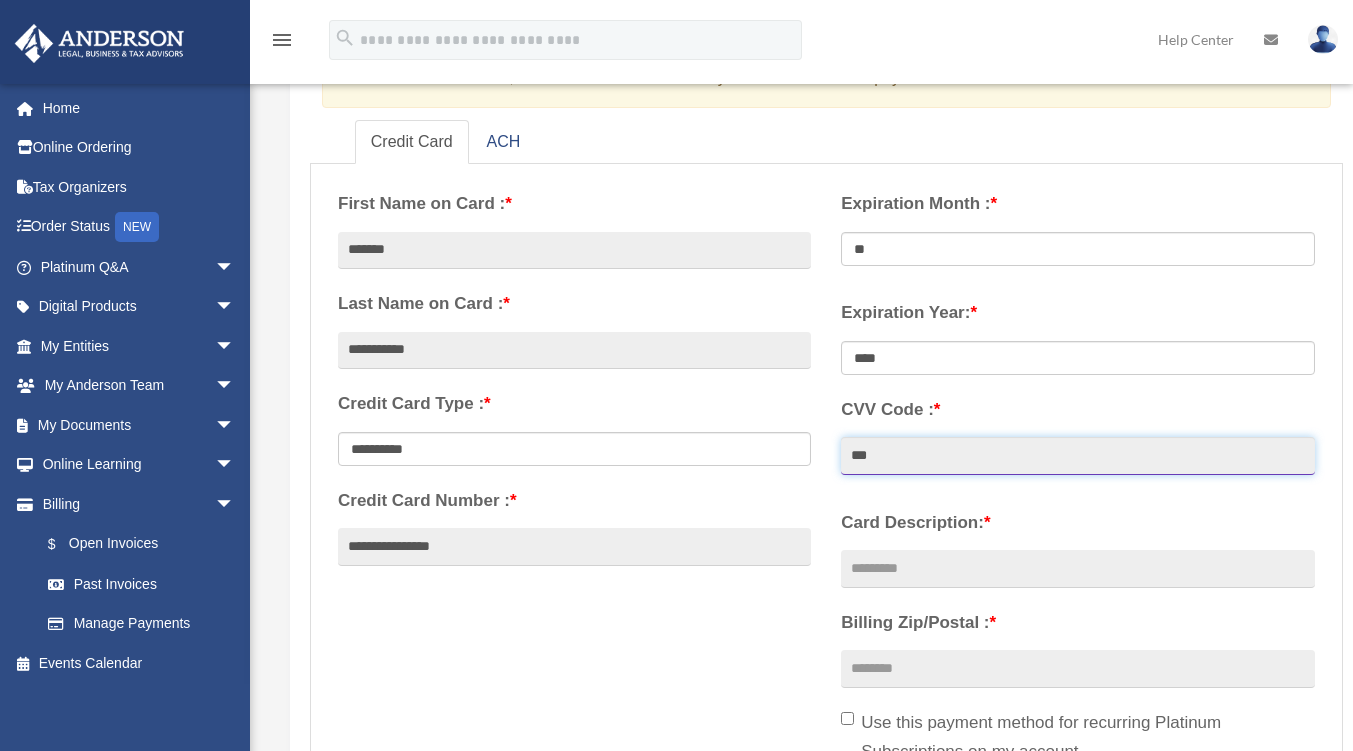 type on "***" 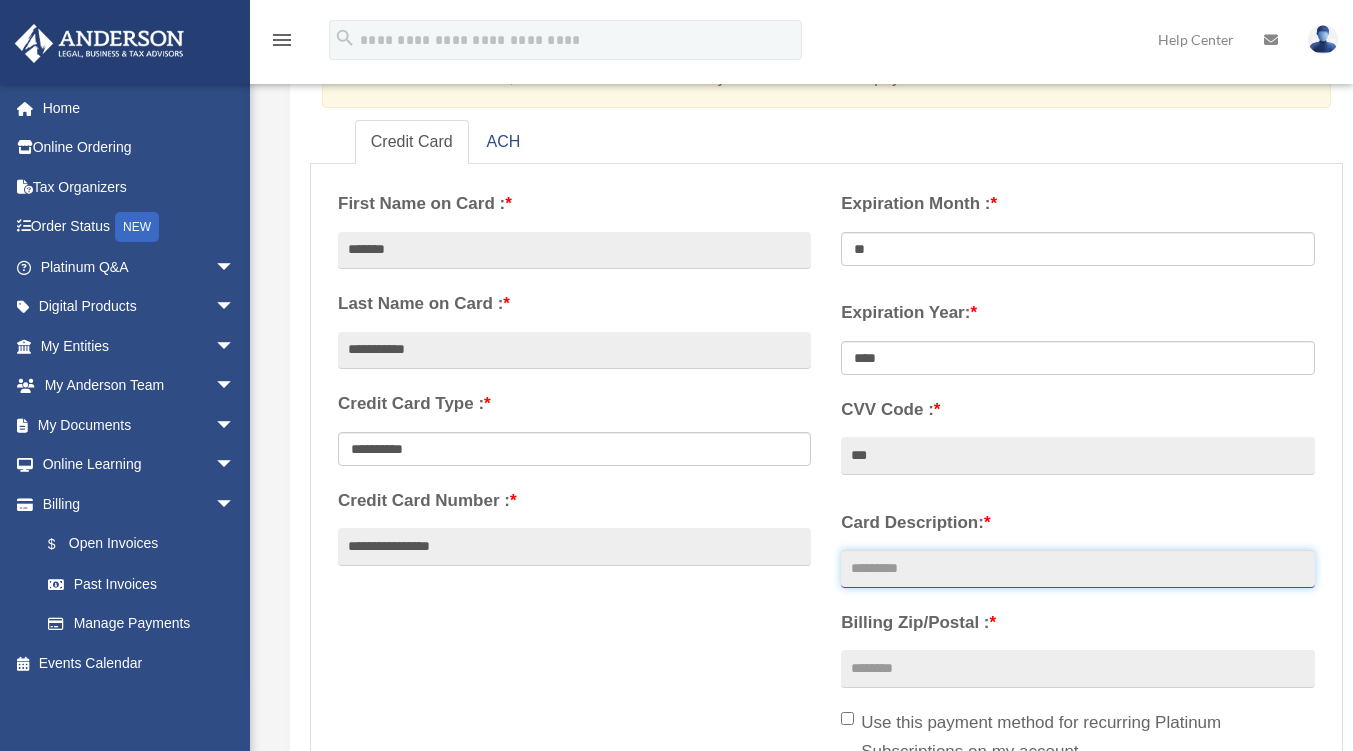 click on "Card Description: *" at bounding box center [1077, 569] 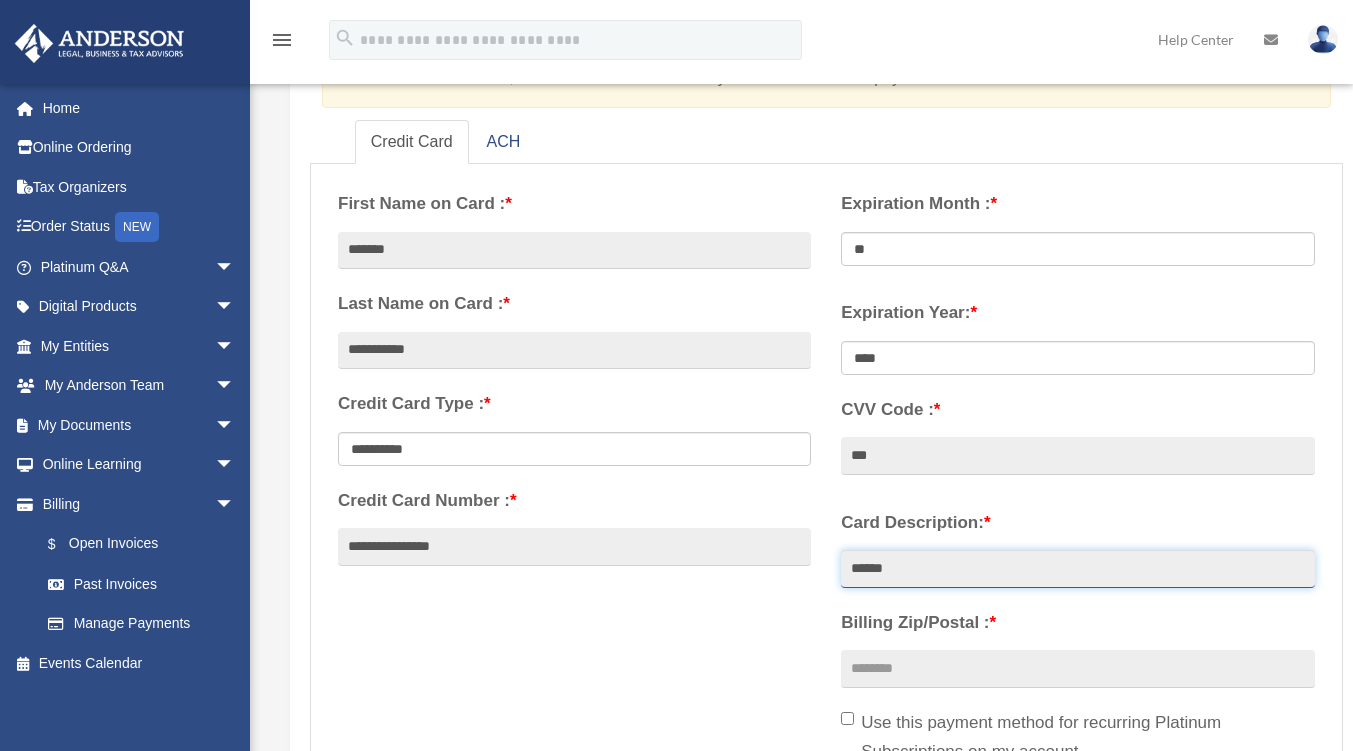 type on "*****" 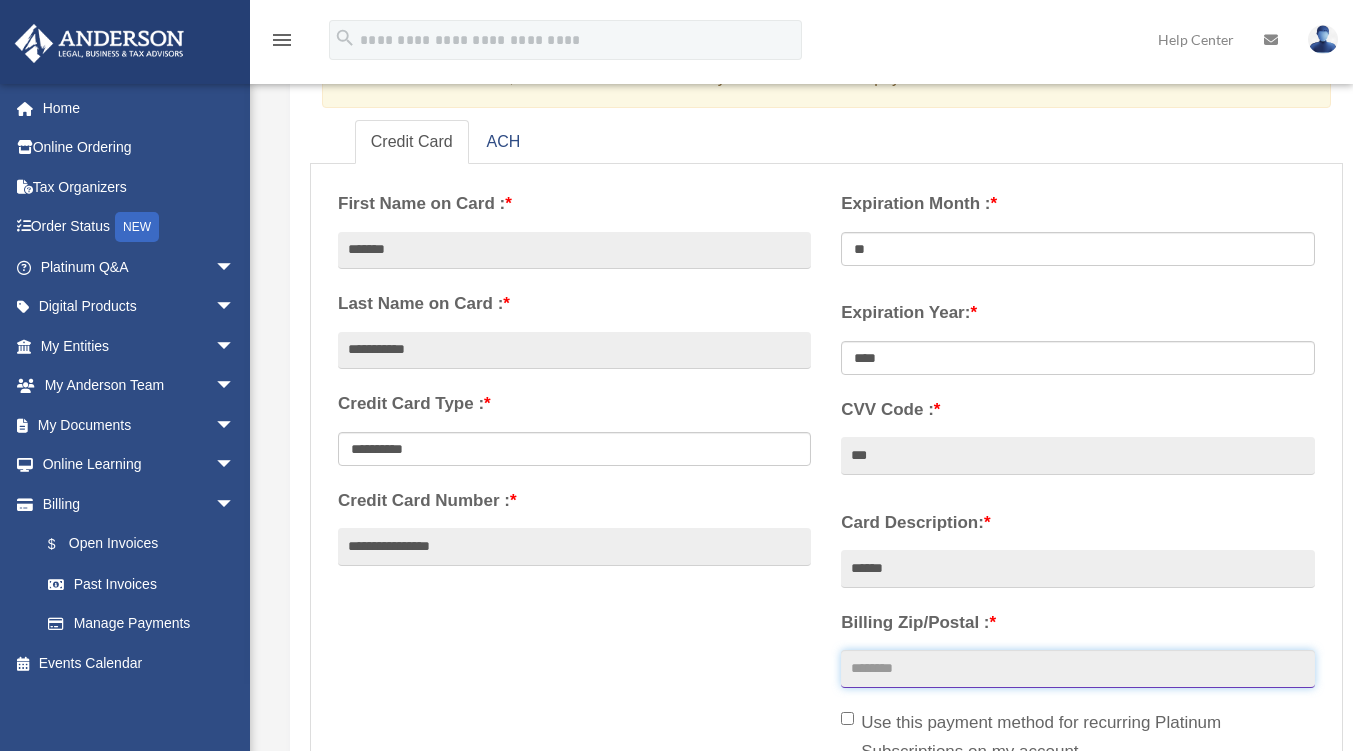 click on "Billing Zip/Postal : *" at bounding box center [1077, 669] 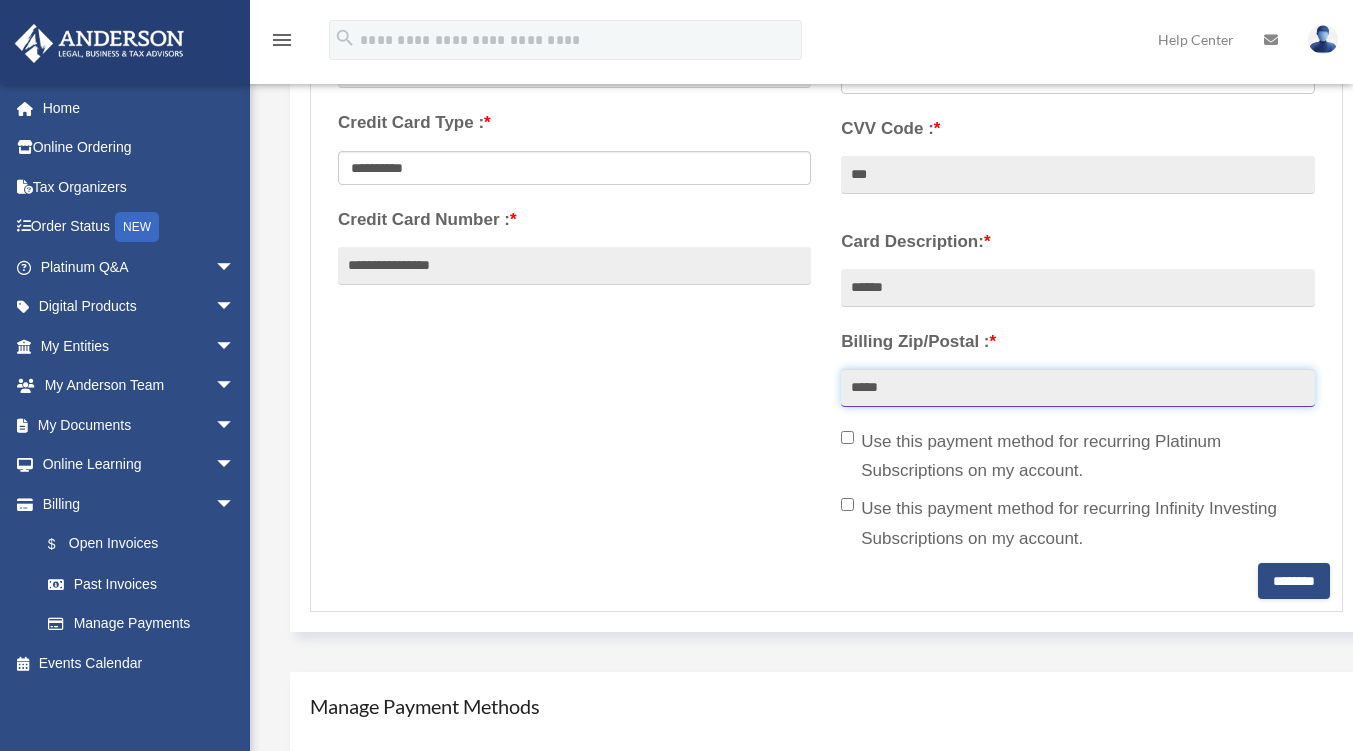 scroll, scrollTop: 600, scrollLeft: 0, axis: vertical 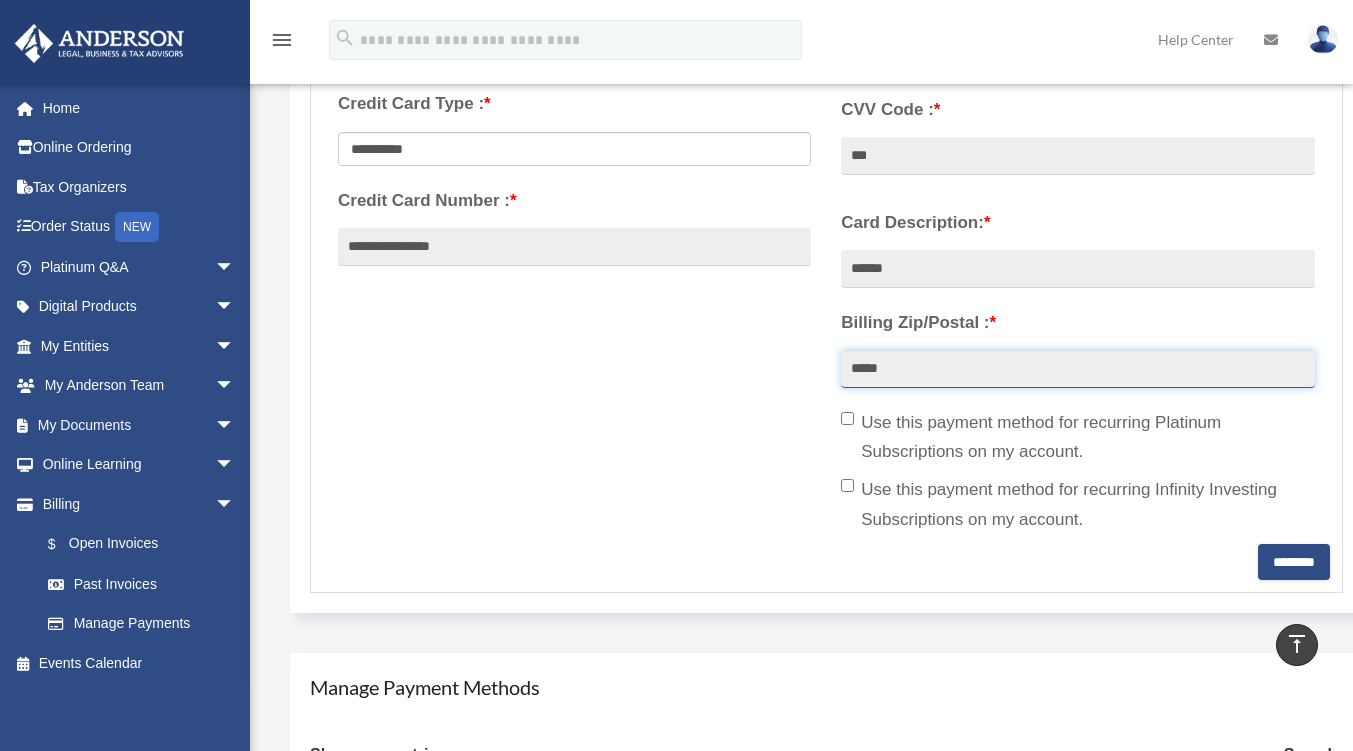 type on "*****" 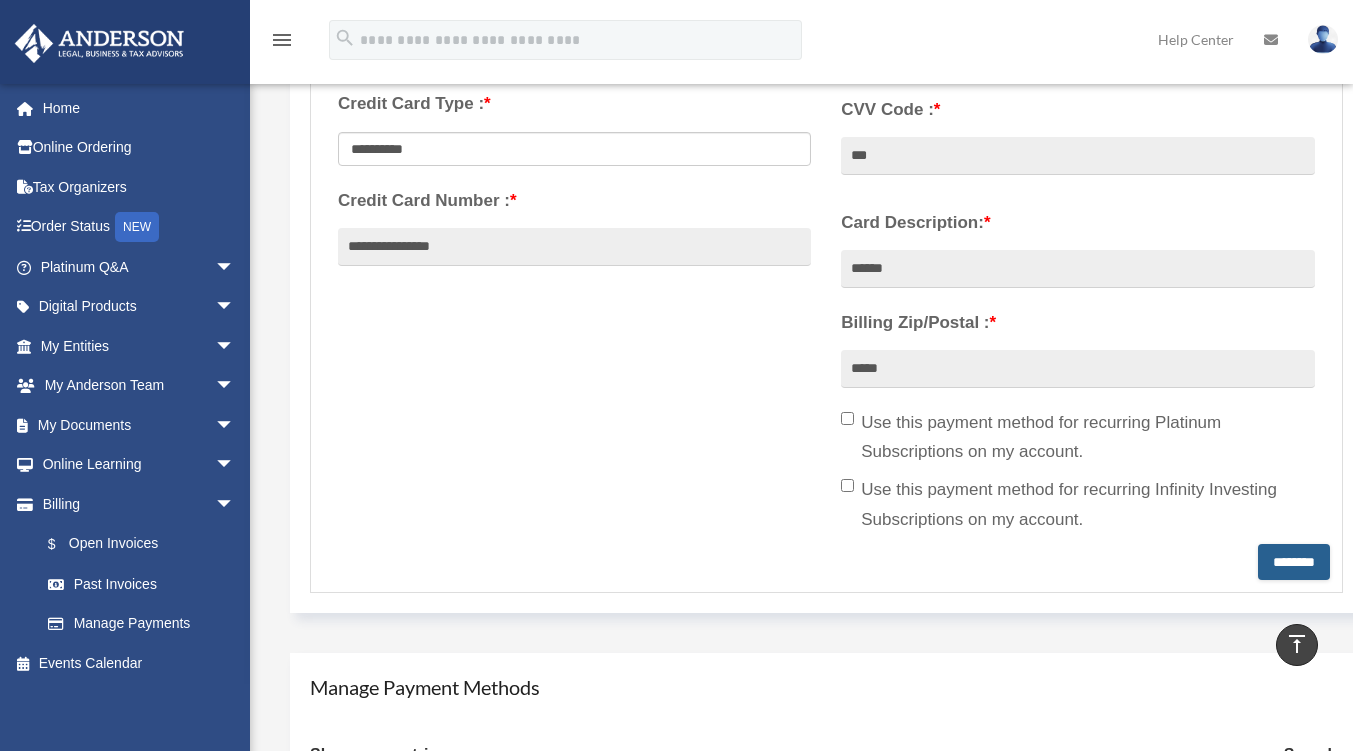 click on "********" at bounding box center (1294, 562) 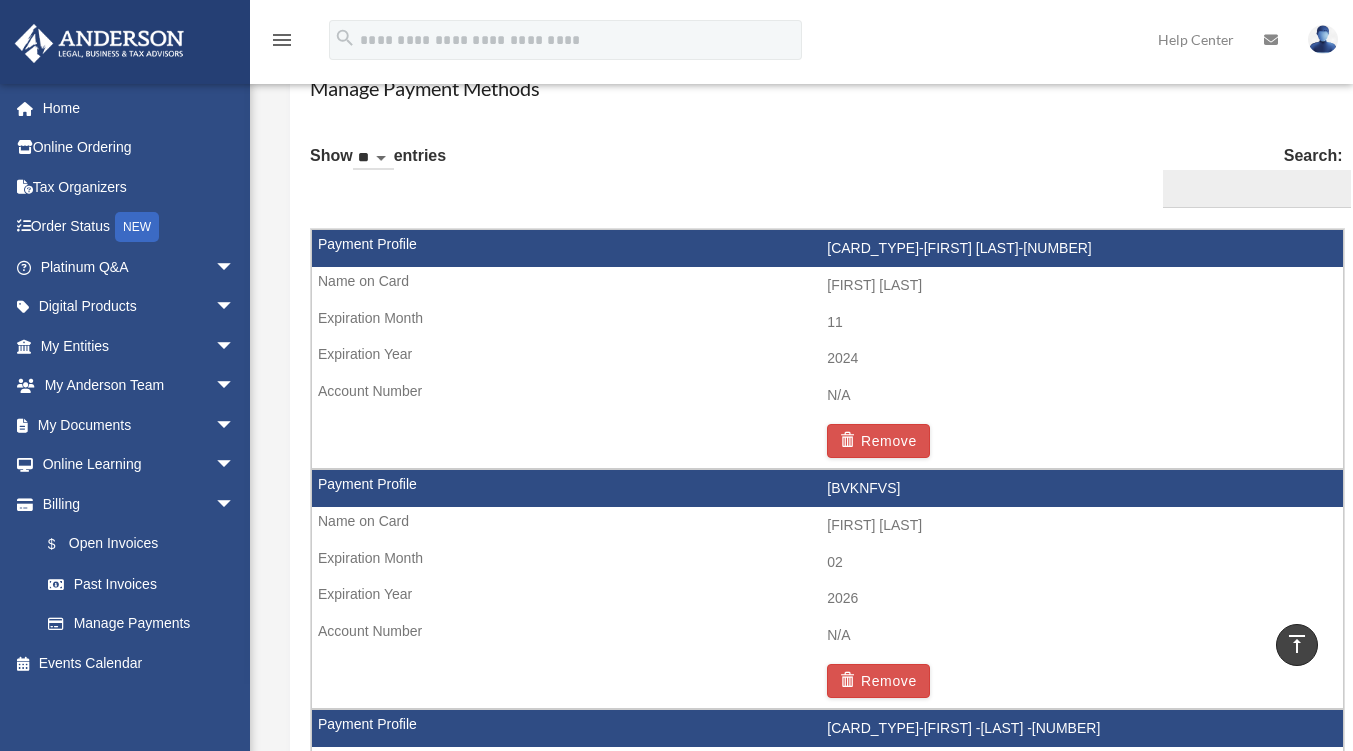 scroll, scrollTop: 1200, scrollLeft: 0, axis: vertical 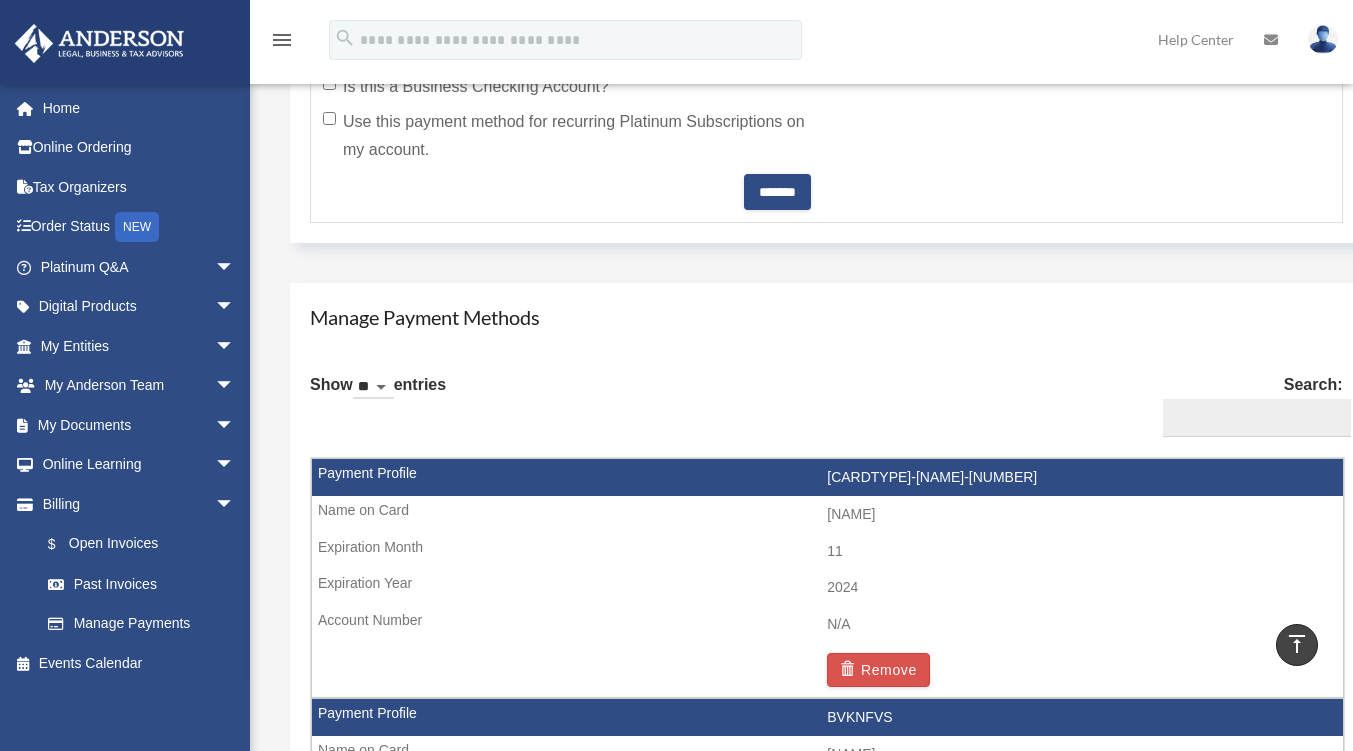 click on "$ Open Invoices" at bounding box center [146, 544] 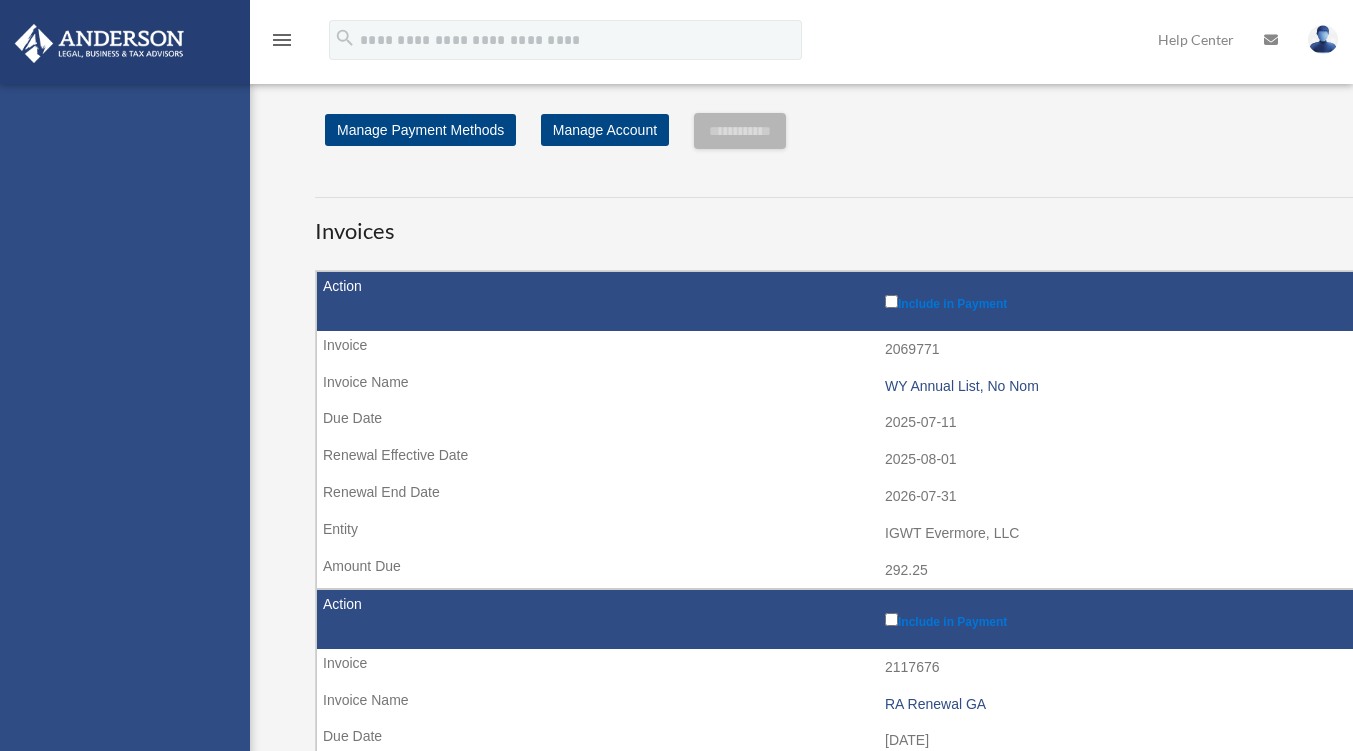 scroll, scrollTop: 0, scrollLeft: 0, axis: both 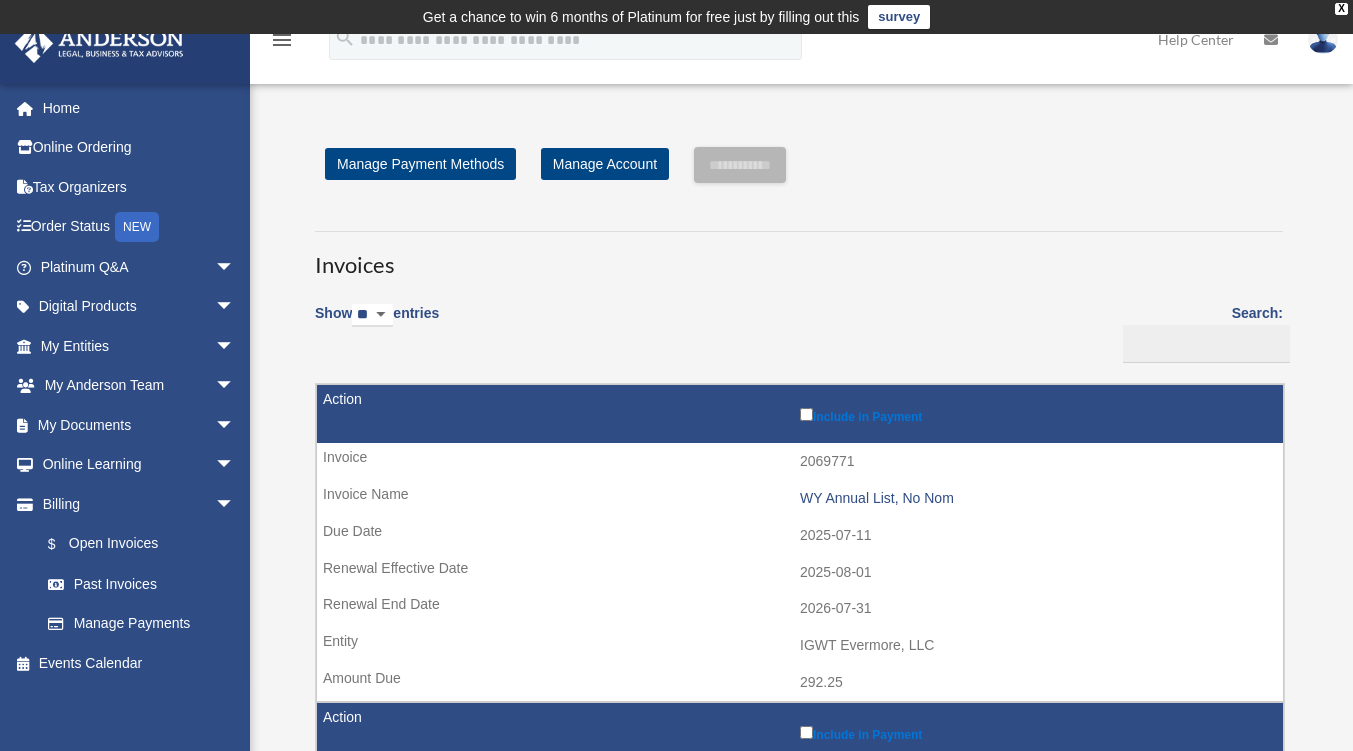 click on "Include in Payment" at bounding box center [1036, 414] 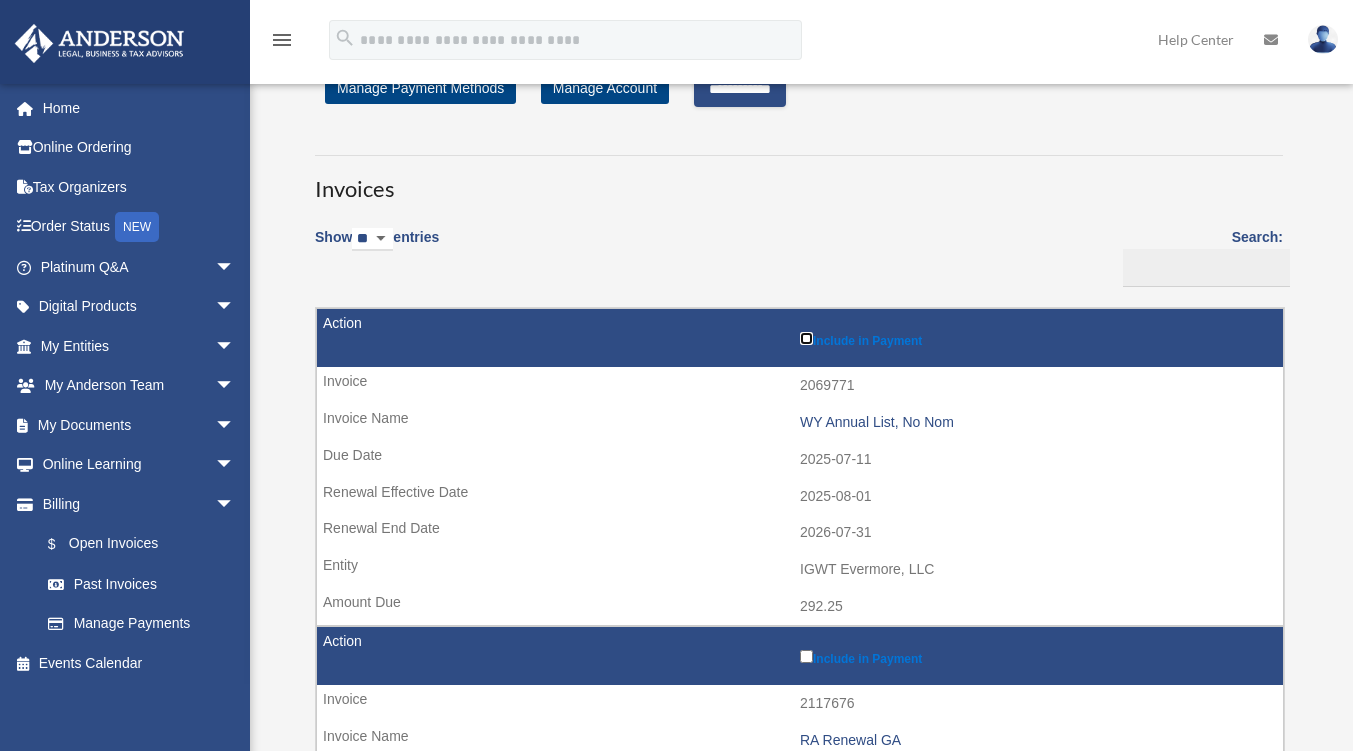 scroll, scrollTop: 200, scrollLeft: 0, axis: vertical 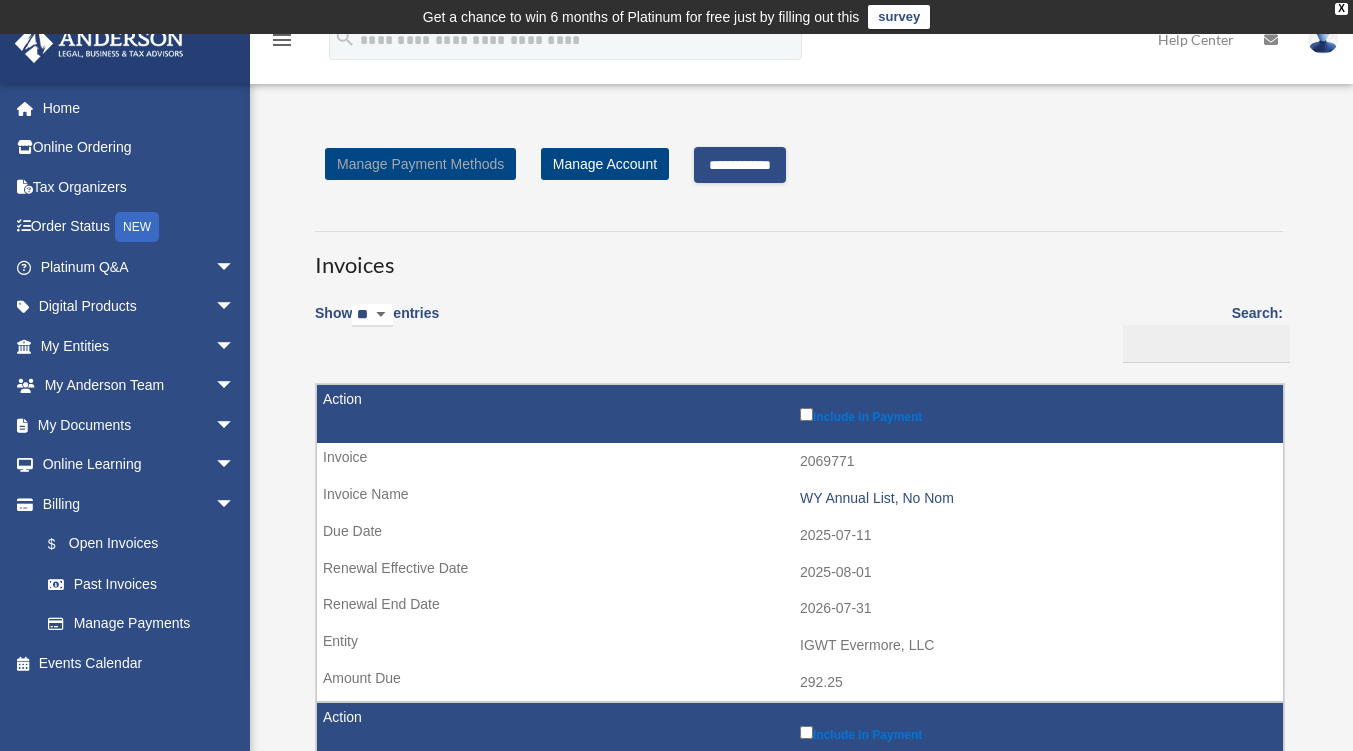 click on "Manage Payment Methods" at bounding box center [420, 164] 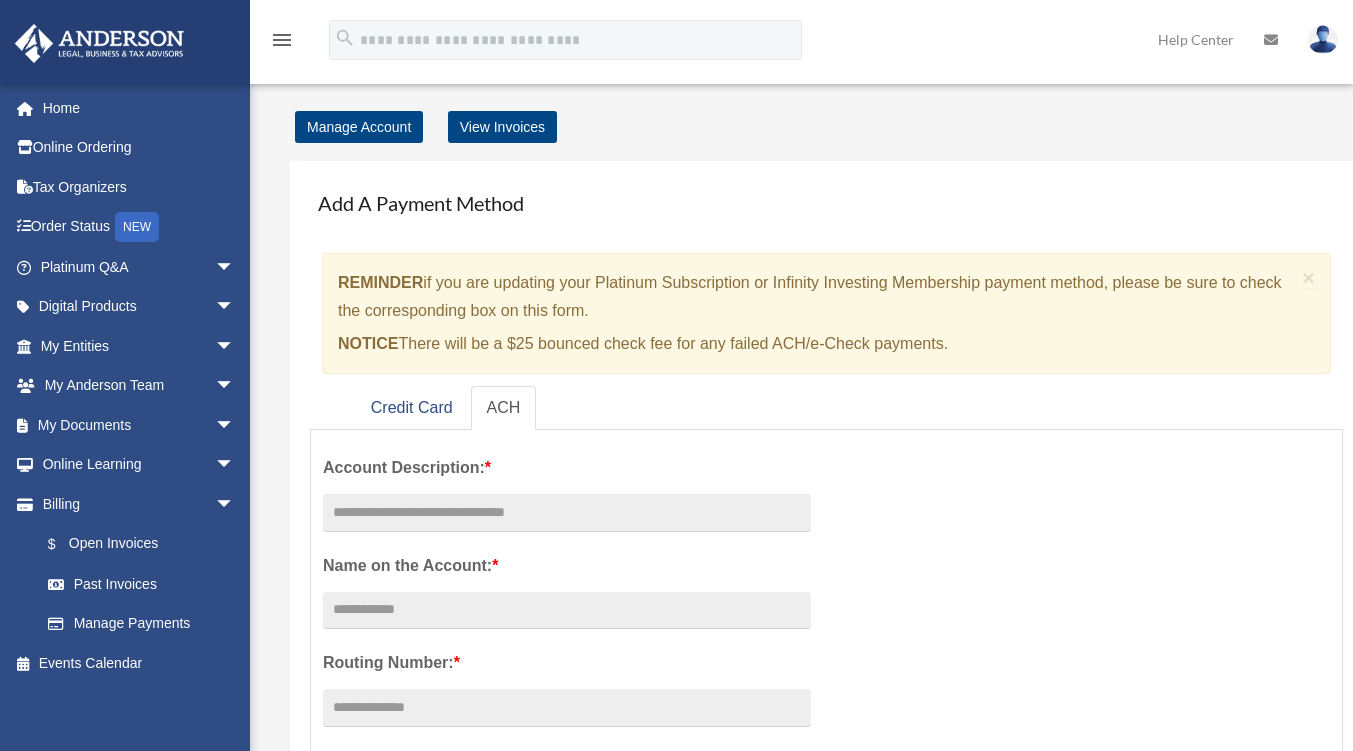 scroll, scrollTop: 0, scrollLeft: 0, axis: both 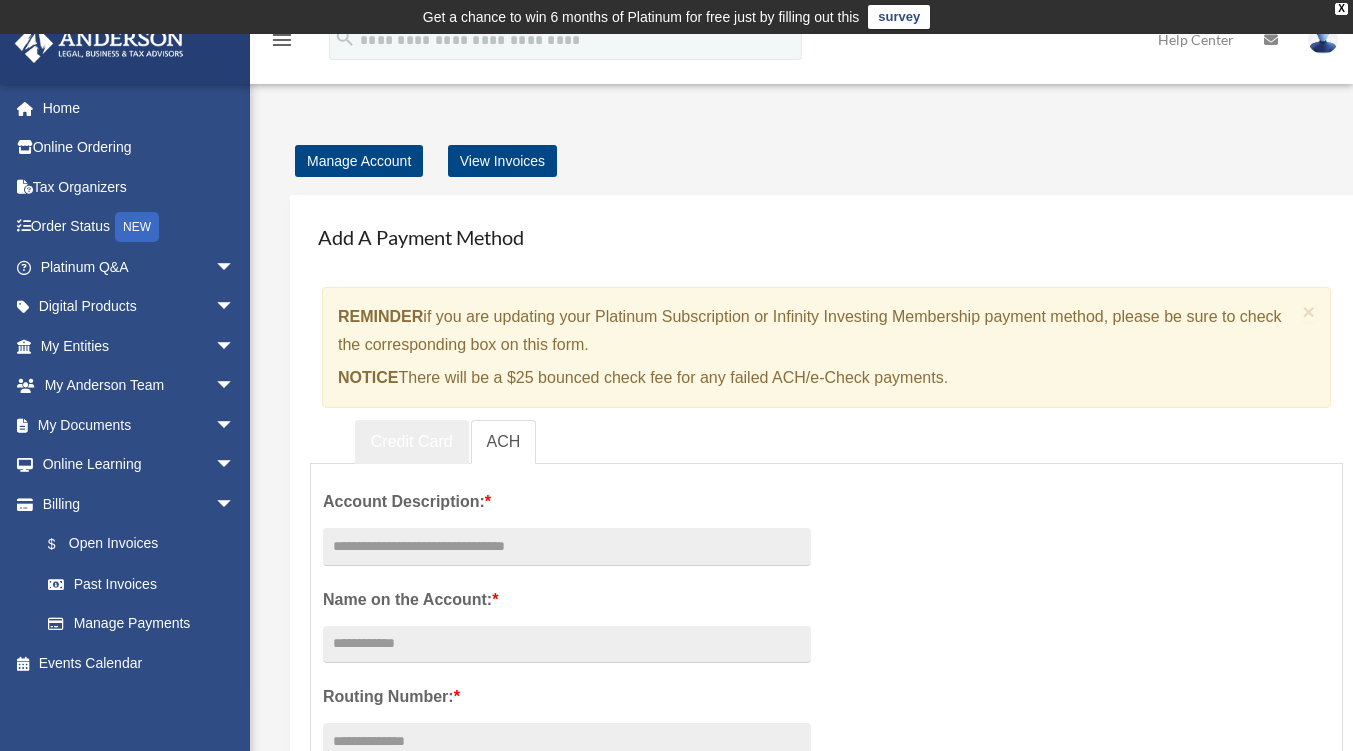 click on "Credit Card" at bounding box center [412, 442] 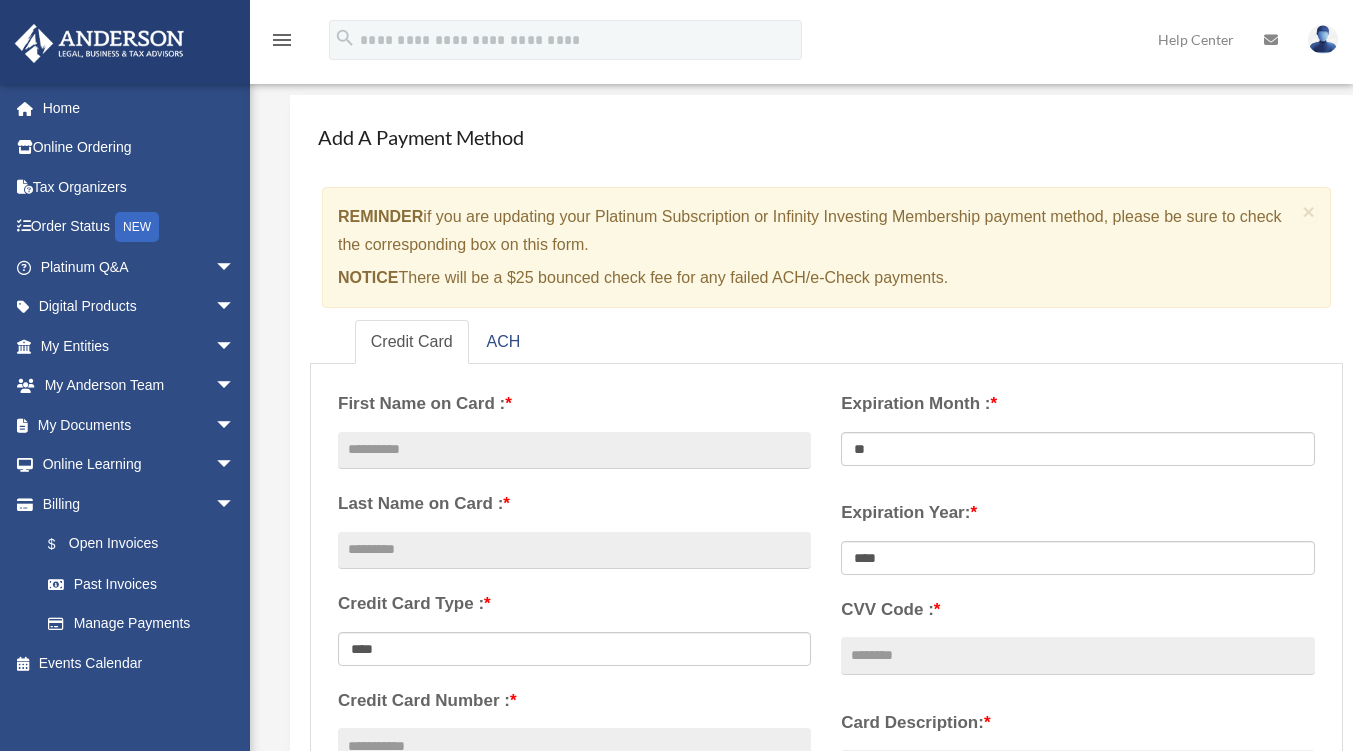 scroll, scrollTop: 0, scrollLeft: 0, axis: both 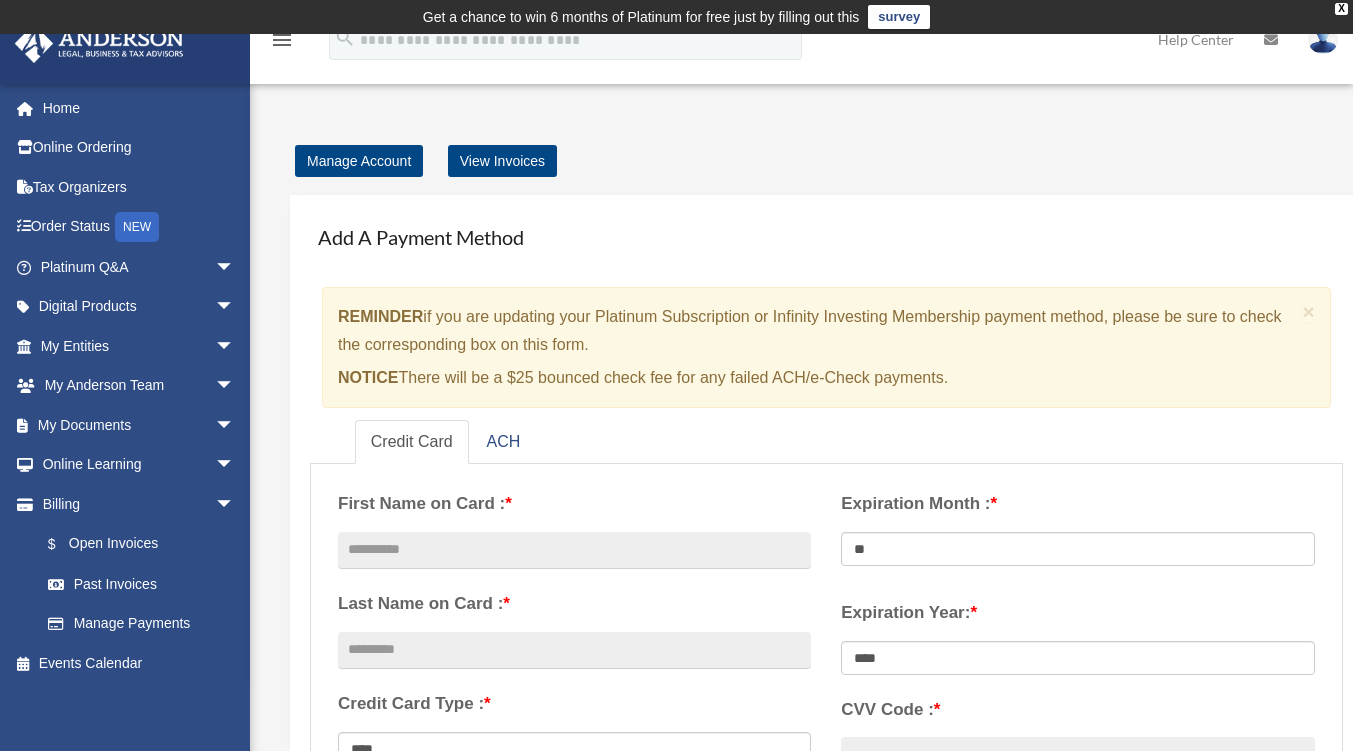 click on "View Invoices" at bounding box center [502, 161] 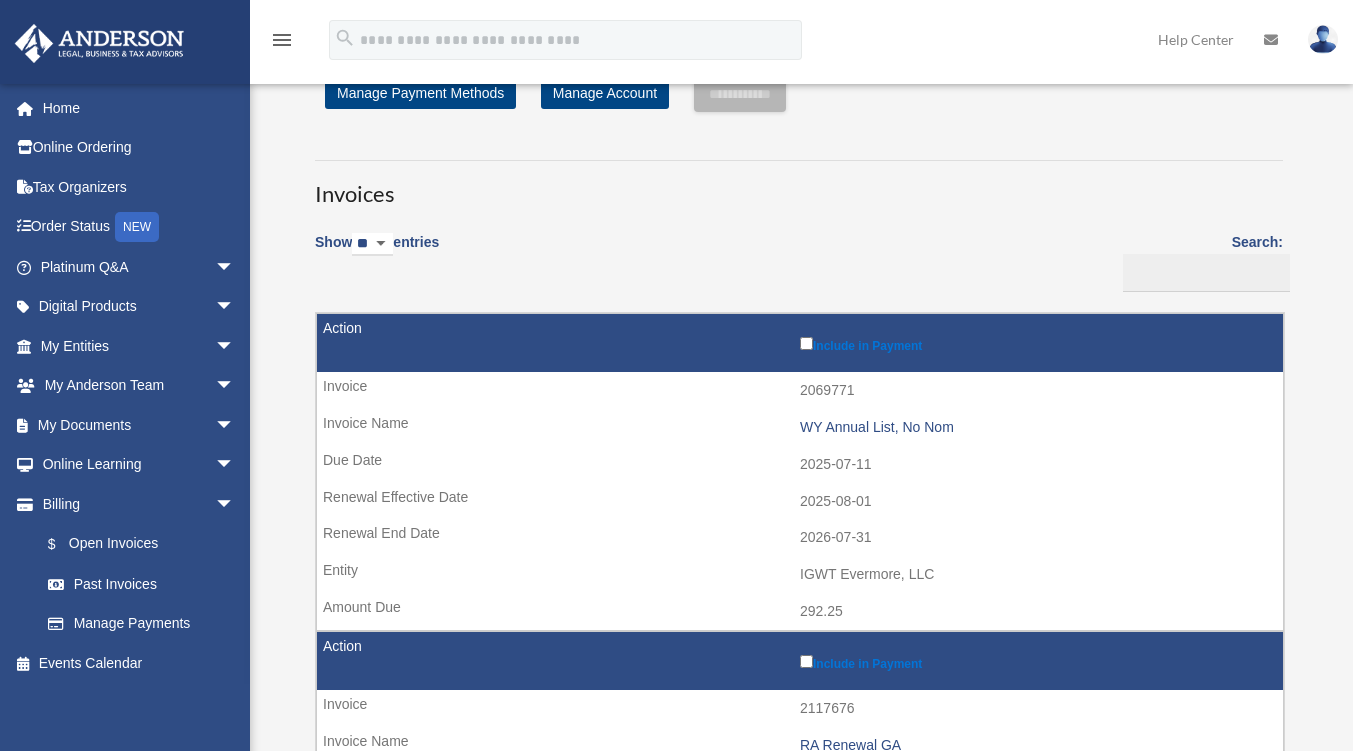 scroll, scrollTop: 100, scrollLeft: 0, axis: vertical 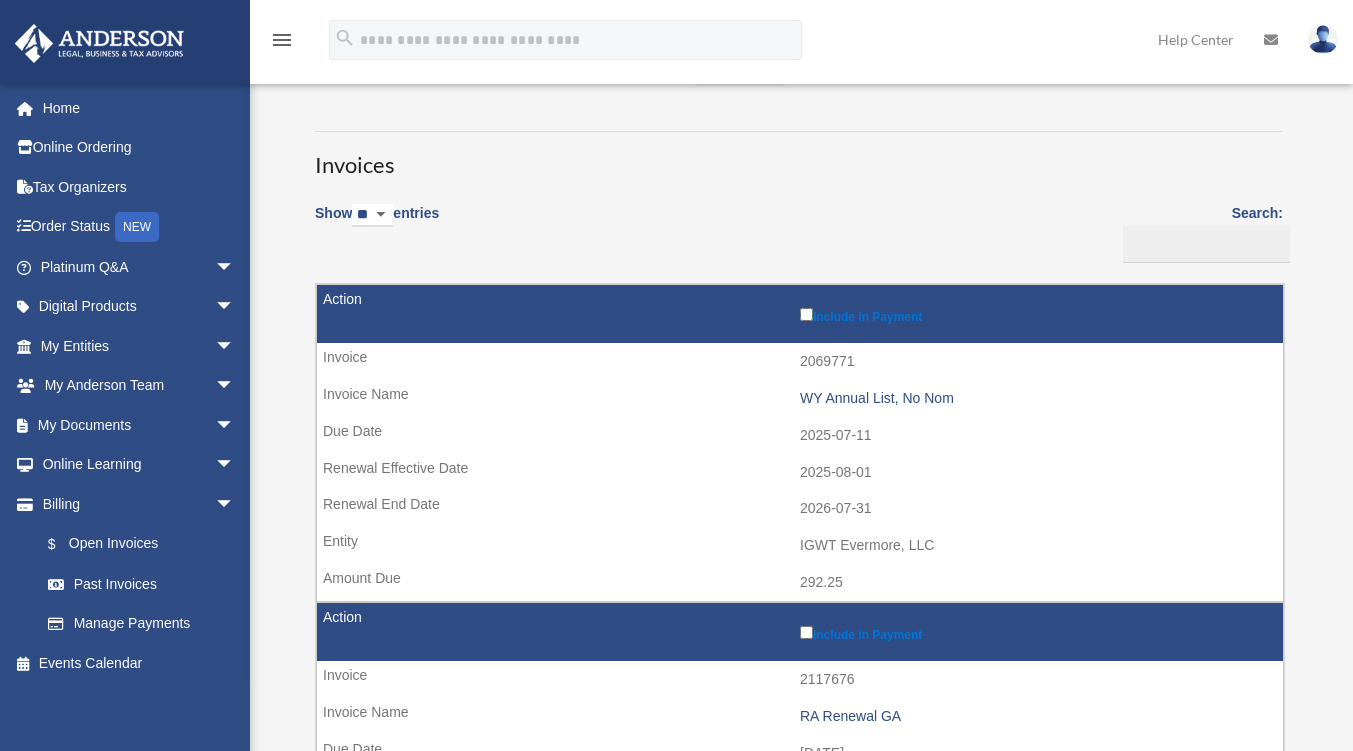 click on "Include in Payment" at bounding box center [800, 314] 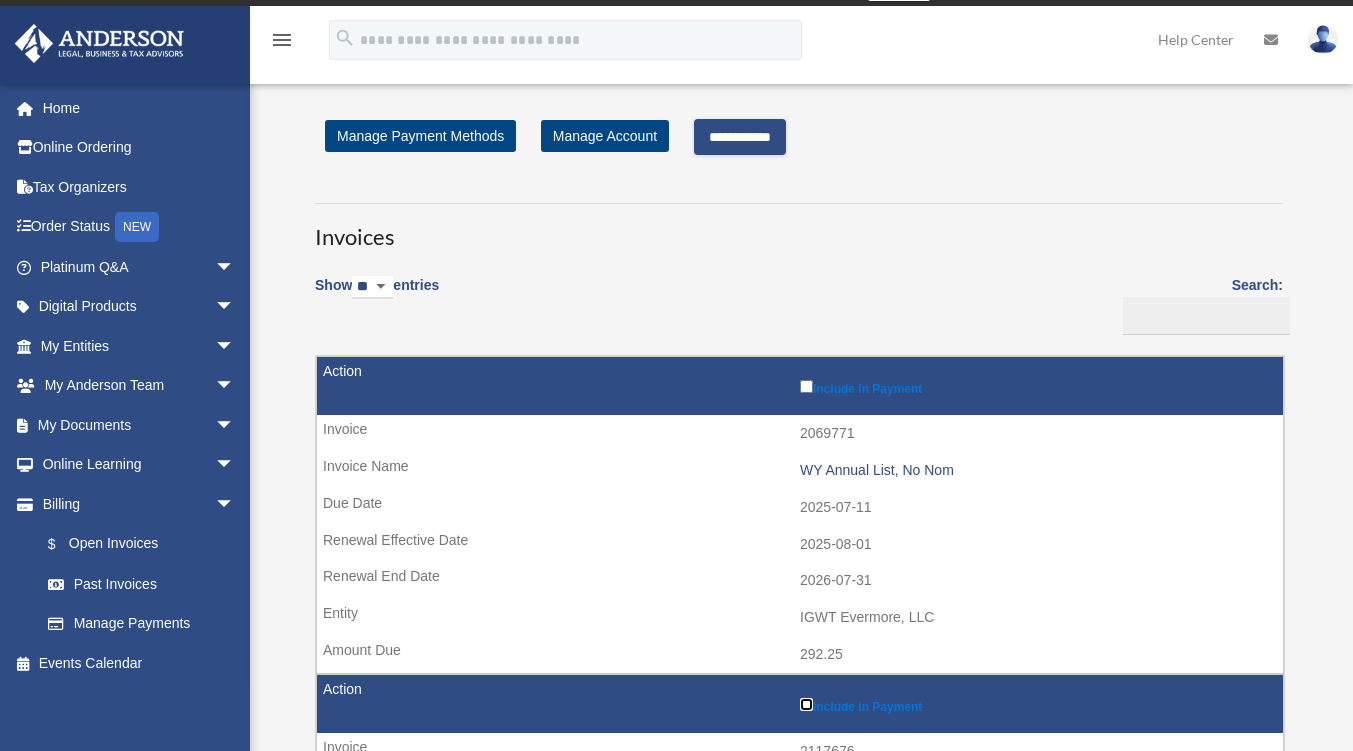 scroll, scrollTop: 0, scrollLeft: 0, axis: both 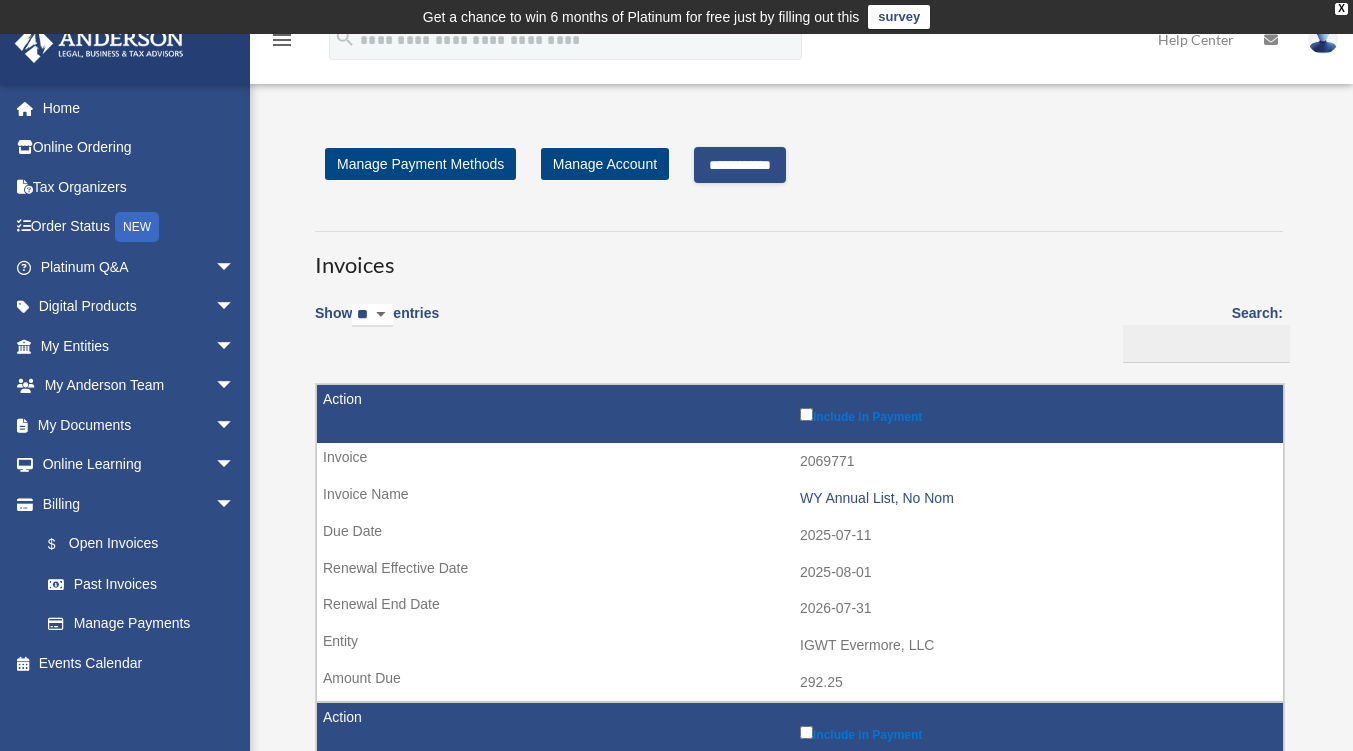 click on "**********" at bounding box center [740, 165] 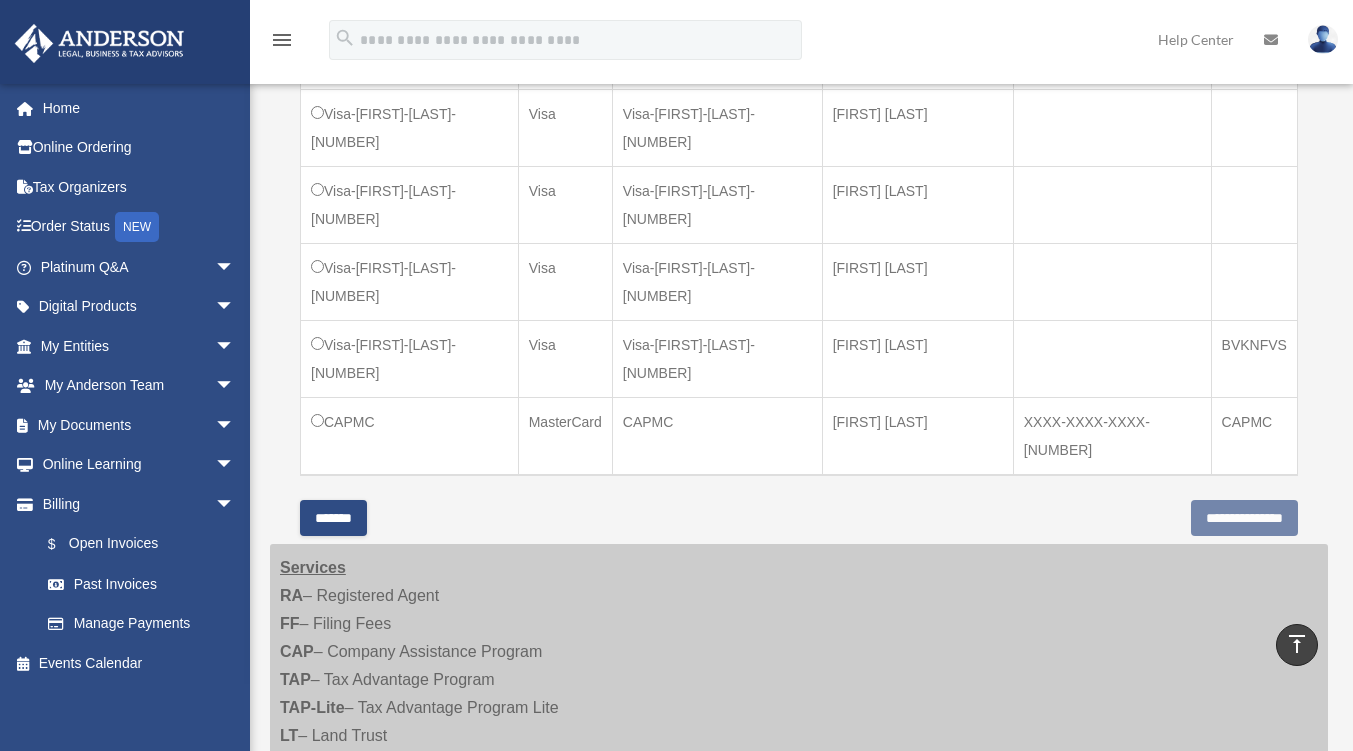 scroll, scrollTop: 900, scrollLeft: 0, axis: vertical 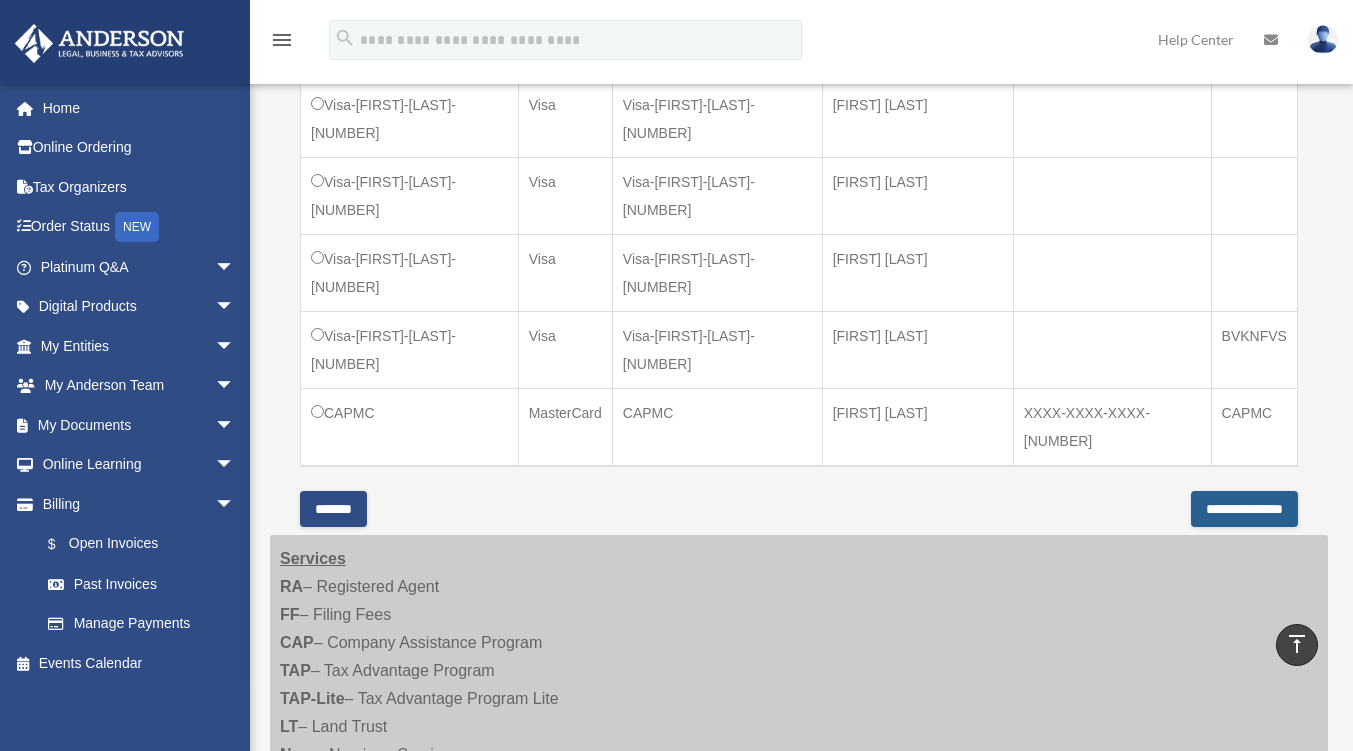 click on "**********" at bounding box center [1244, 509] 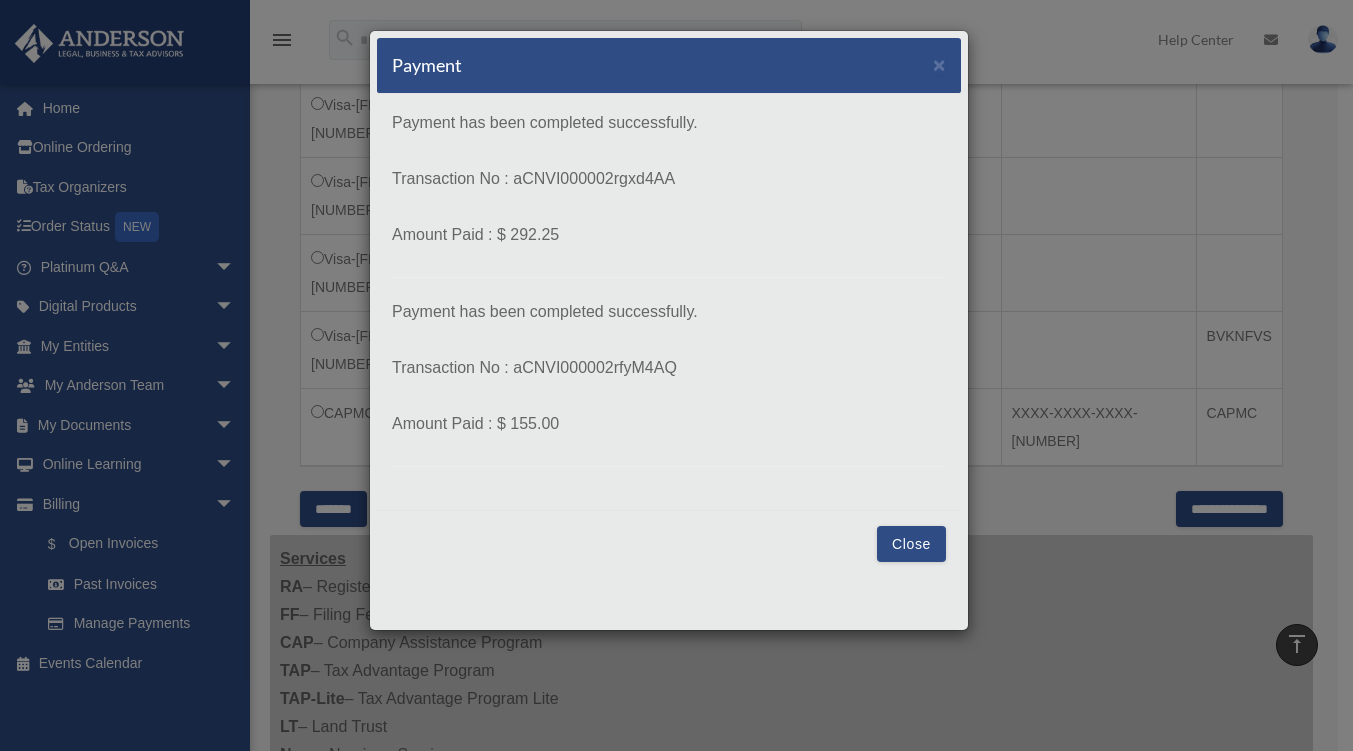 click on "Close" at bounding box center (911, 544) 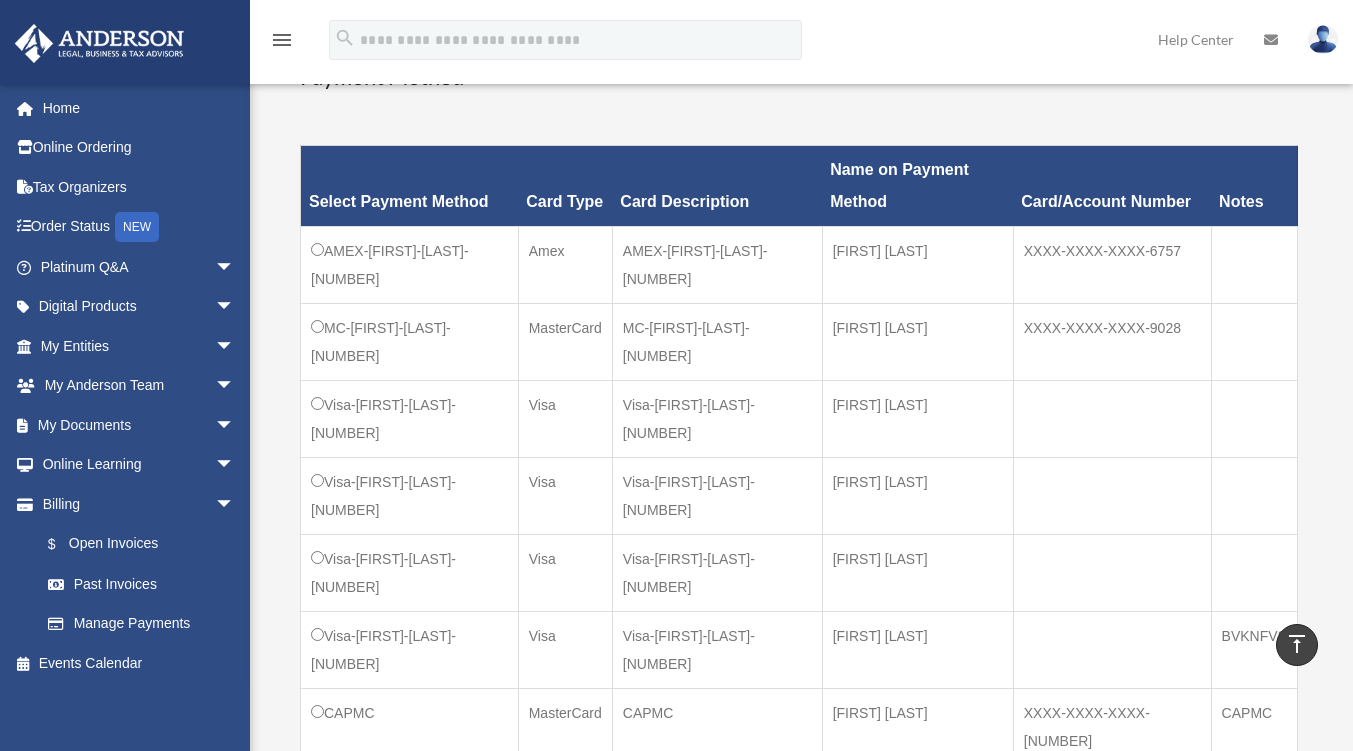 scroll, scrollTop: 500, scrollLeft: 0, axis: vertical 